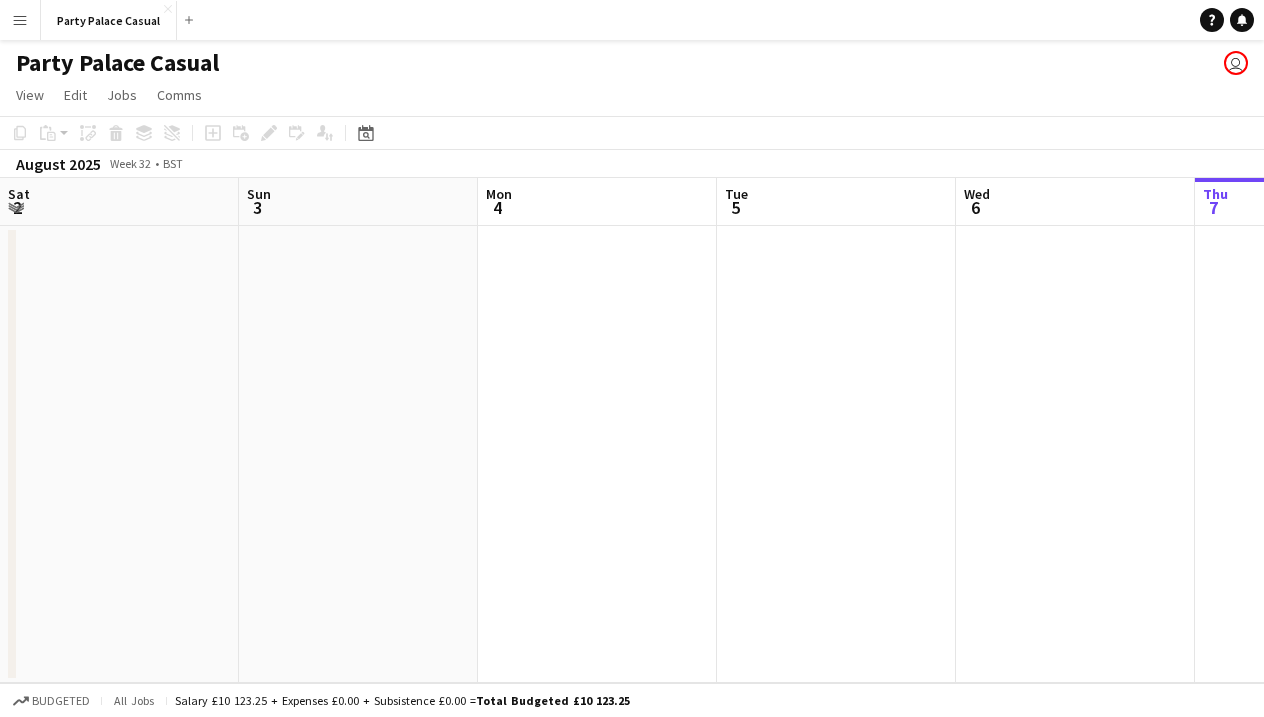 scroll, scrollTop: 0, scrollLeft: 0, axis: both 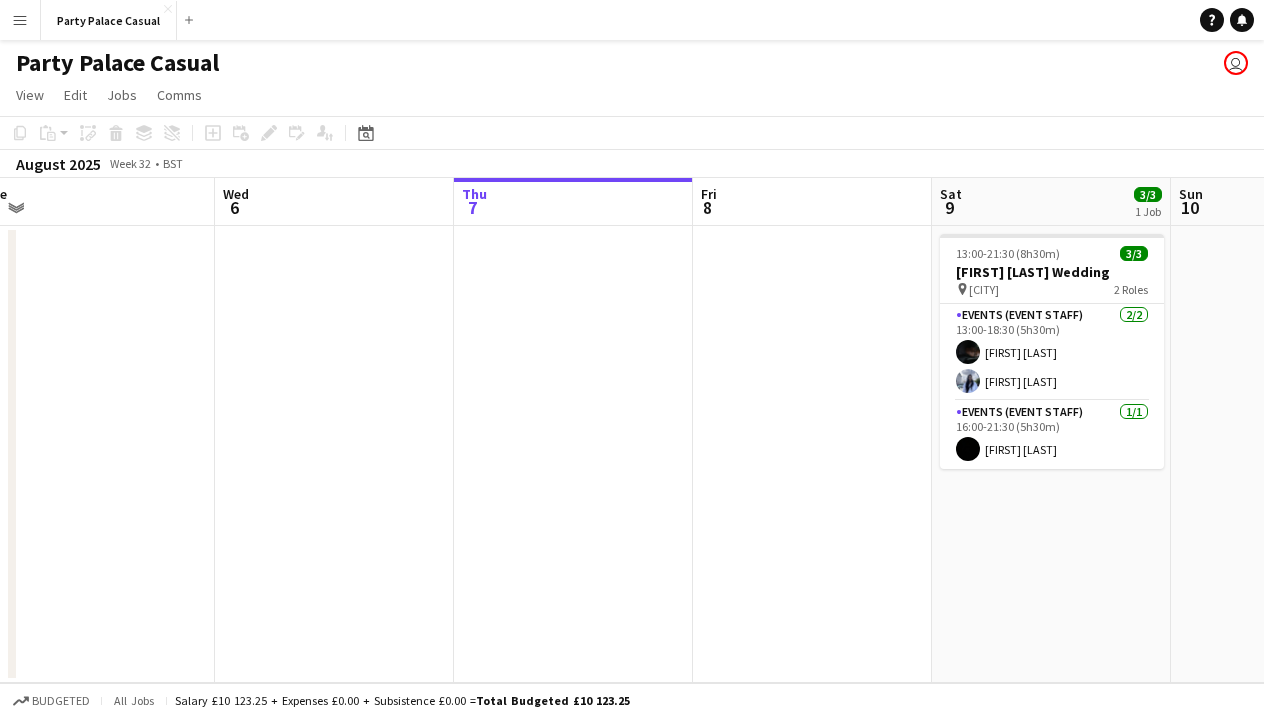 click on "Sat   9   3/3   1 Job" at bounding box center (1051, 202) 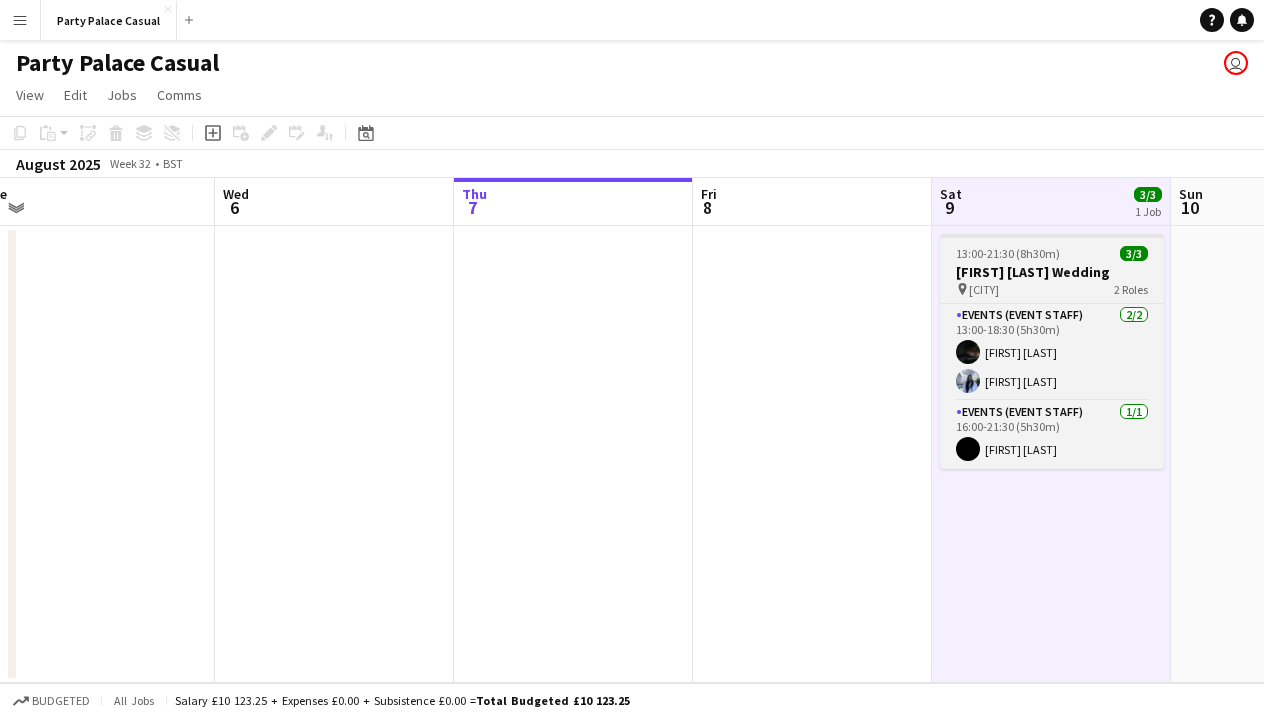 click at bounding box center [1052, 236] 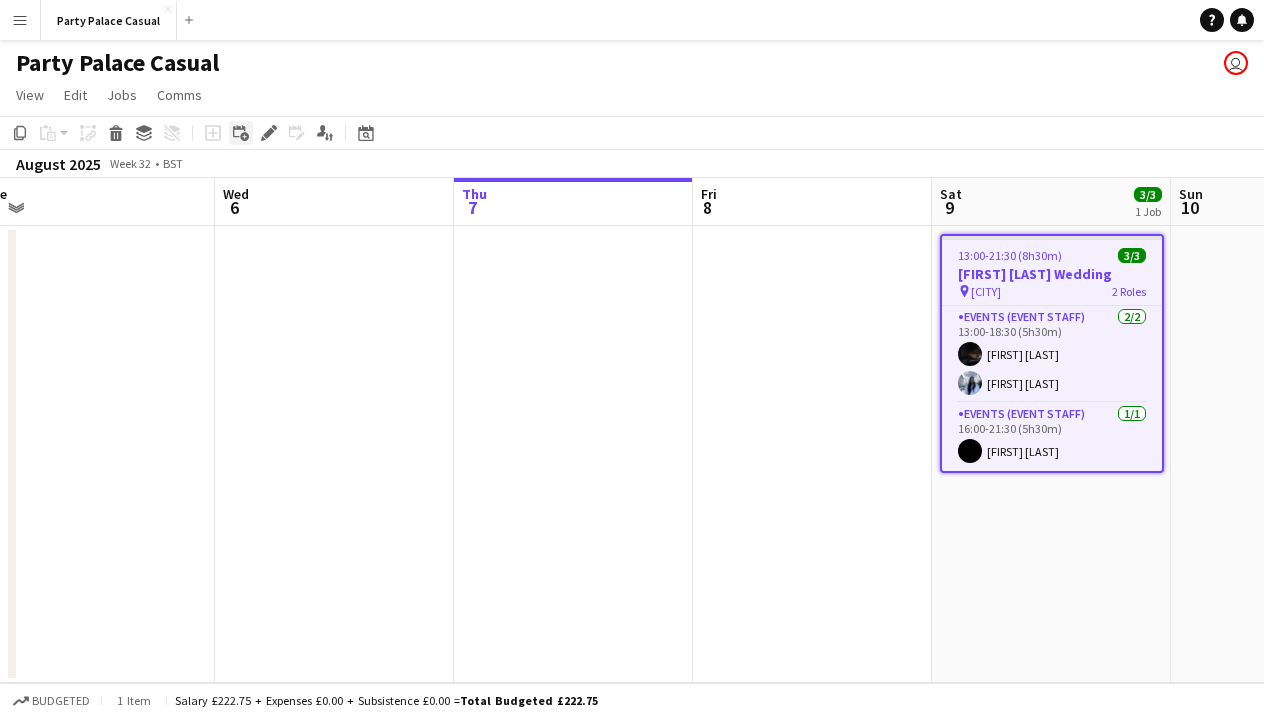 click 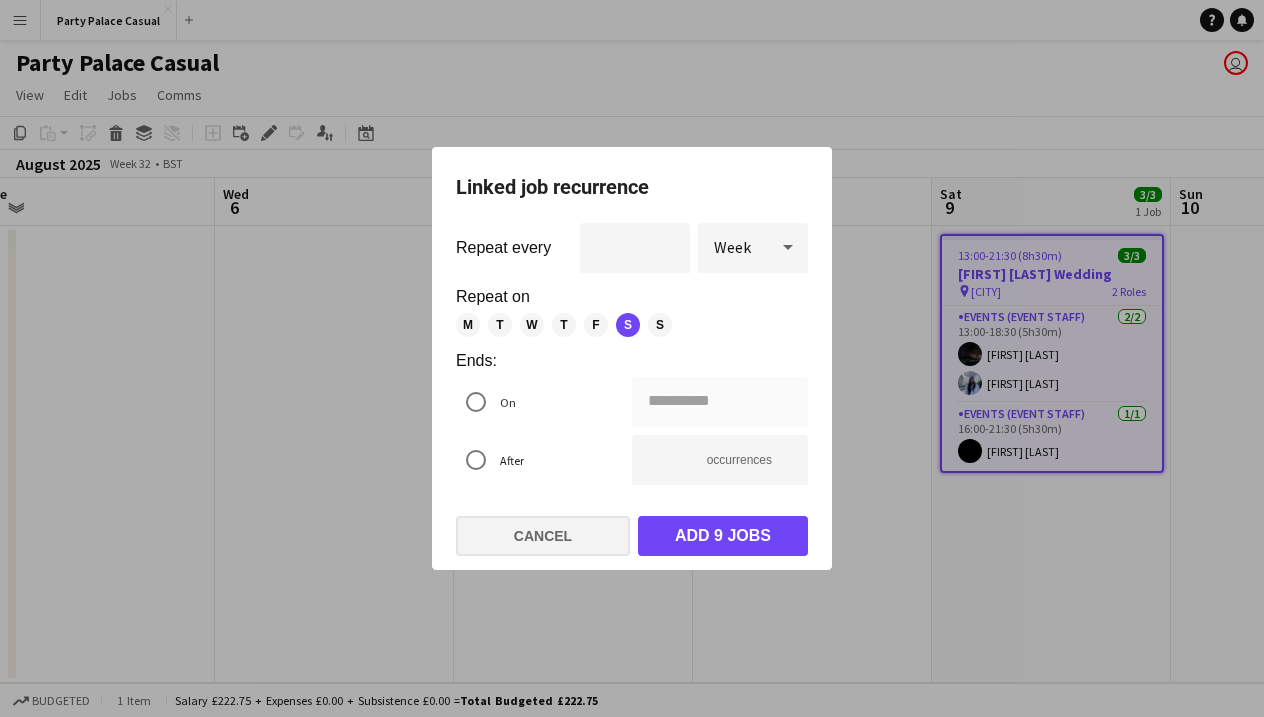 click on "Cancel" 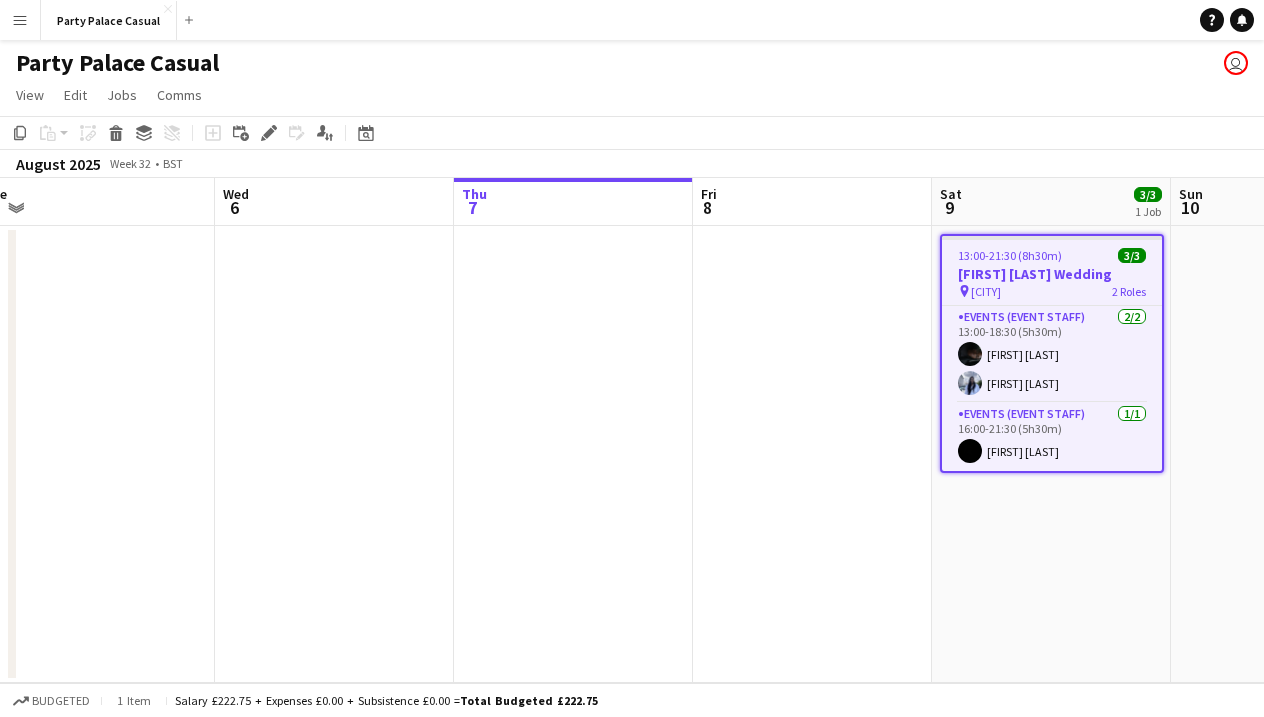 click on "pin
[CITY]   2 Roles" at bounding box center [1052, 291] 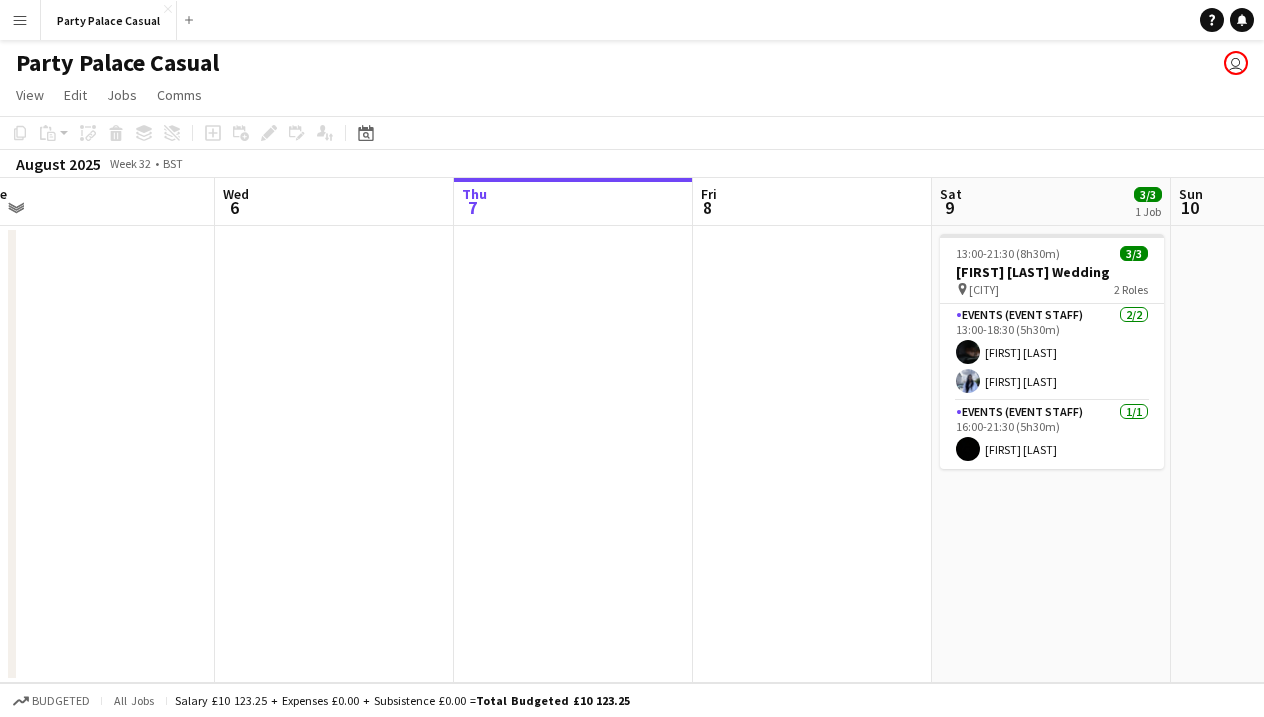 click on "13:00-21:30 (8h30m)    3/3   [FIRST] [LAST] Wedding
pin
[CITY]   2 Roles   Events (Event Staff)   2/2   13:00-18:30 (5h30m)
[FIRST] [LAST] [FIRST] [LAST]  Events (Event Staff)   1/1   16:00-21:30 (5h30m)
[FIRST] [LAST]" at bounding box center (1051, 454) 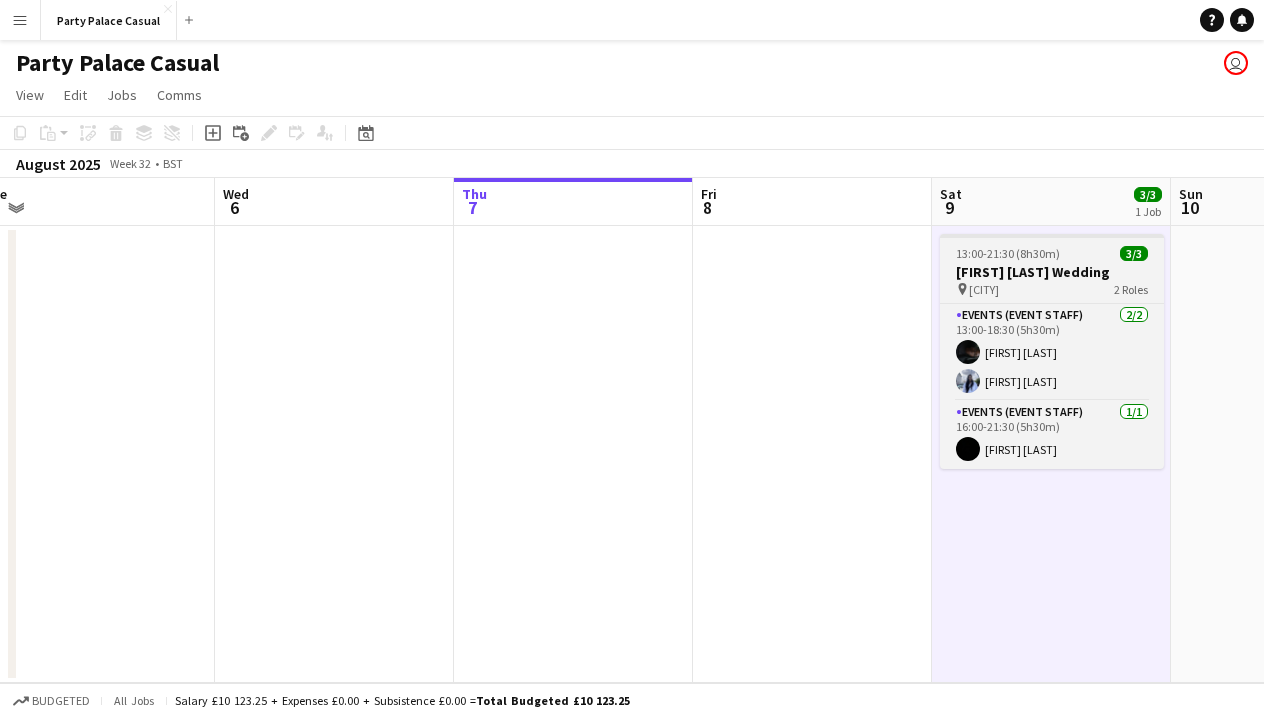click on "13:00-21:30 (8h30m)    3/3   [FIRST] [LAST] Wedding
pin
[CITY]   2 Roles   Events (Event Staff)   2/2   13:00-18:30 (5h30m)
[FIRST] [LAST] [FIRST] [LAST]  Events (Event Staff)   1/1   16:00-21:30 (5h30m)
[FIRST] [LAST]" at bounding box center [1052, 351] 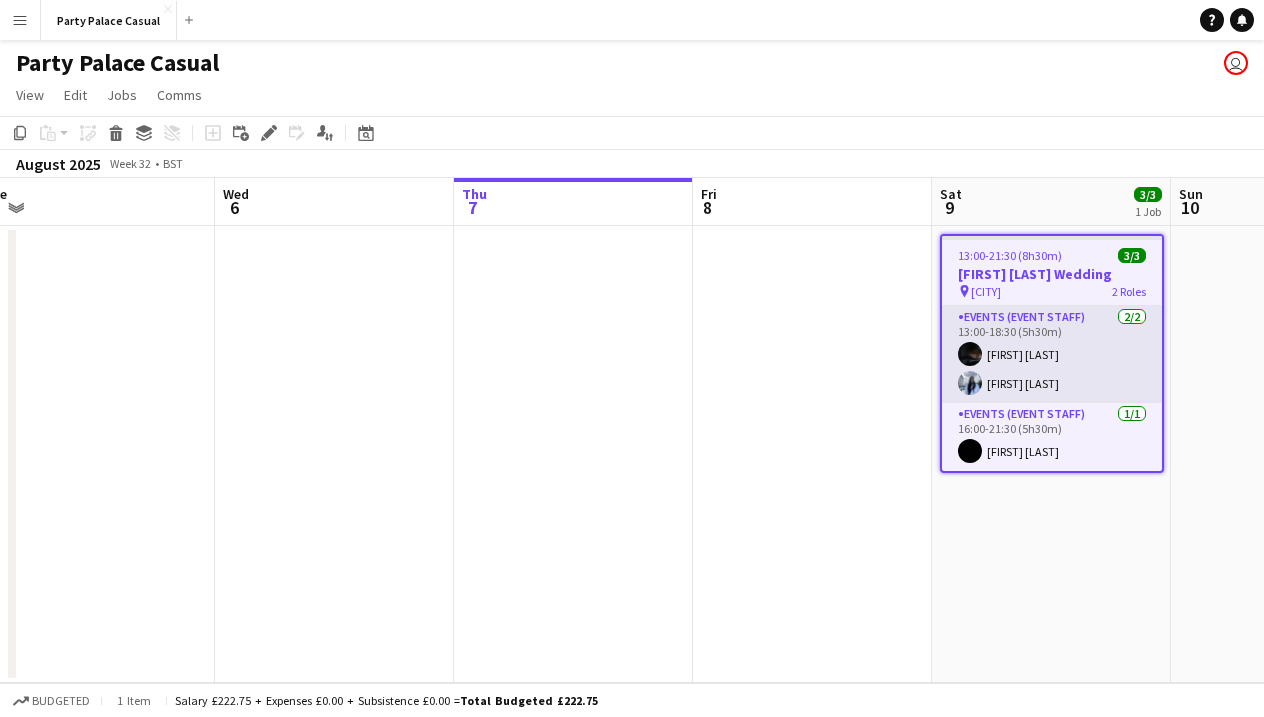 click on "Events (Event Staff)   2/2   13:00-18:30 (5h30m)
[FIRST] [LAST] [FIRST] [LAST]" at bounding box center [1052, 354] 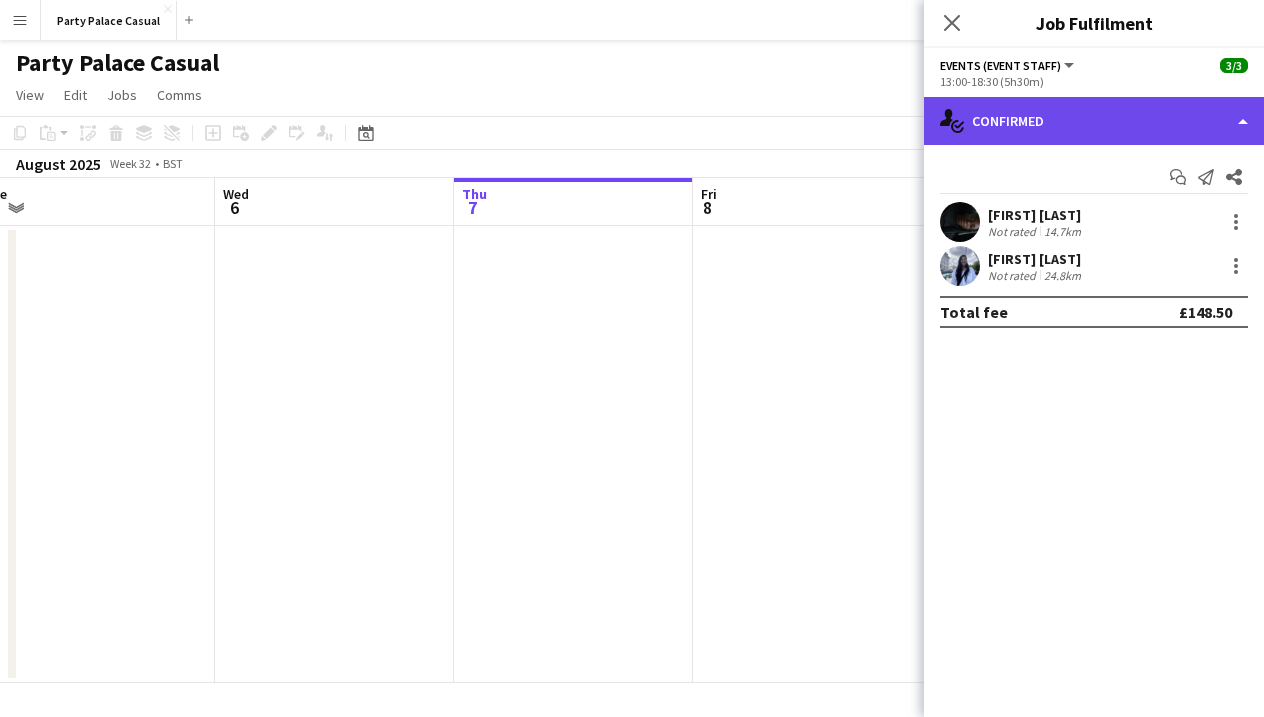 click on "single-neutral-actions-check-2
Confirmed" 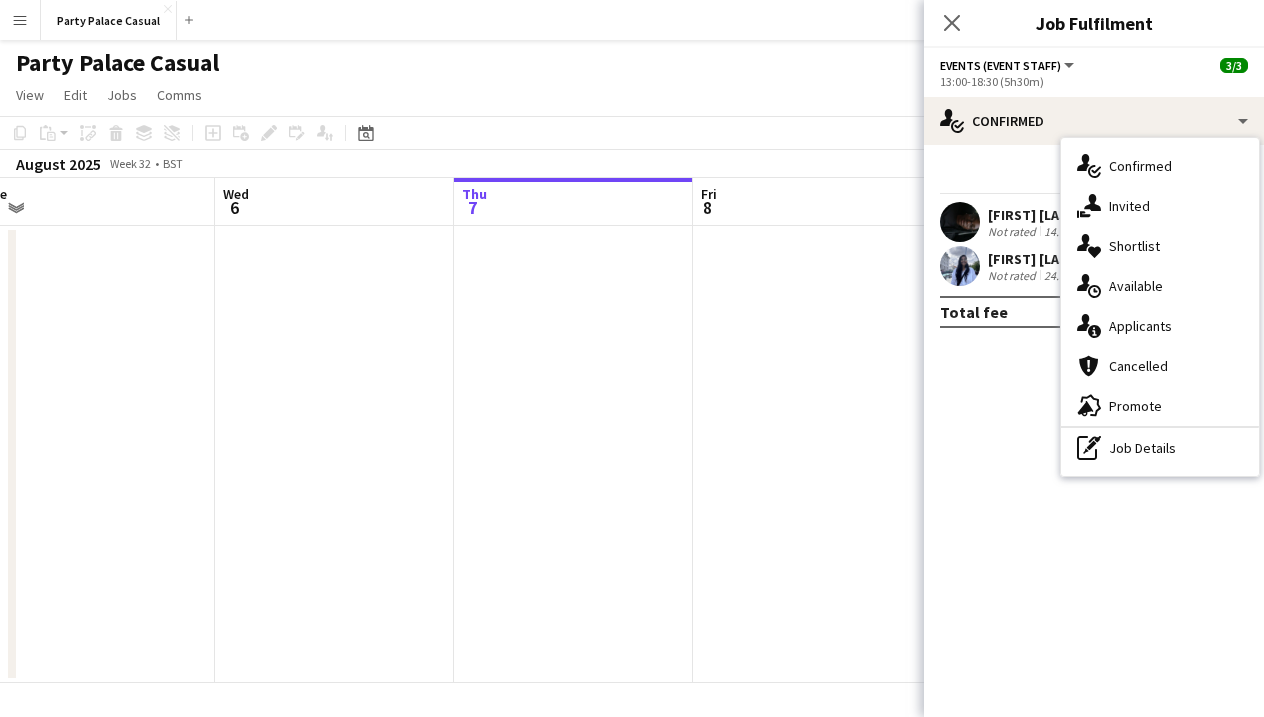 click on "check
Confirmed
Start chat
Send notification
Share
[FIRST] [LAST]   Not rated   14.7km   [FIRST] [LAST]   Not rated   24.8km   Total fee   £148.50" 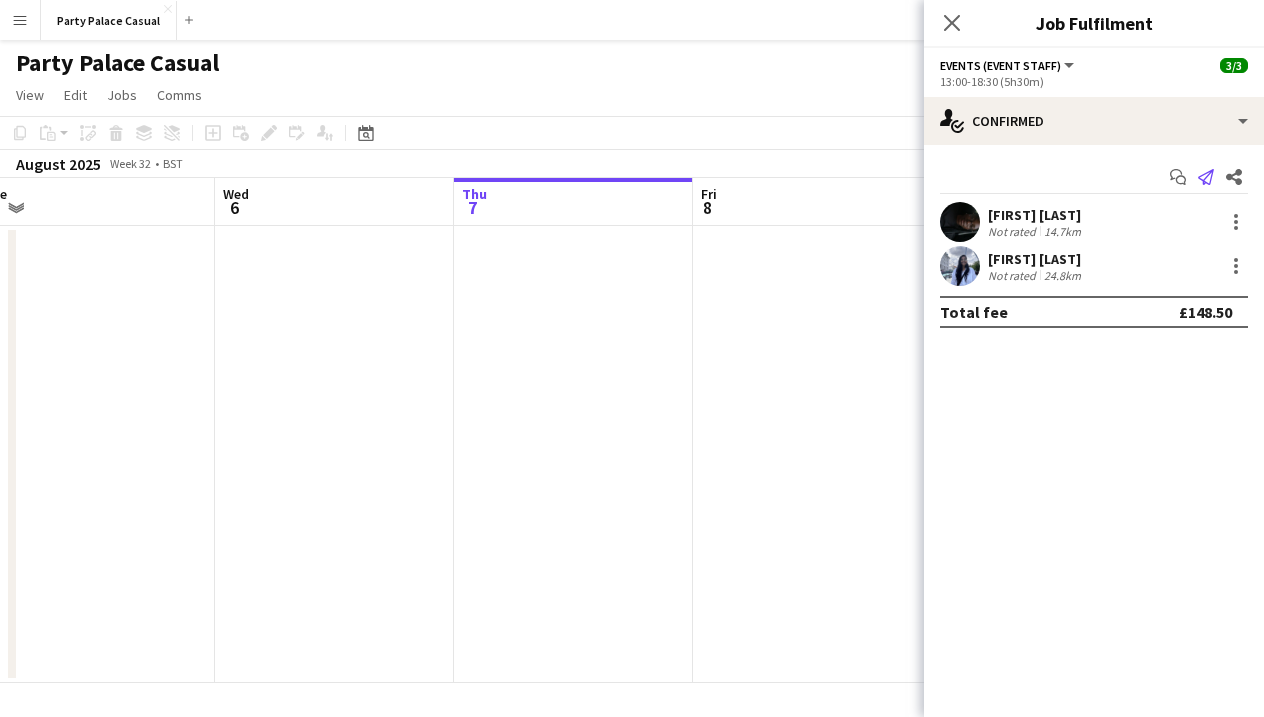 click on "Send notification" 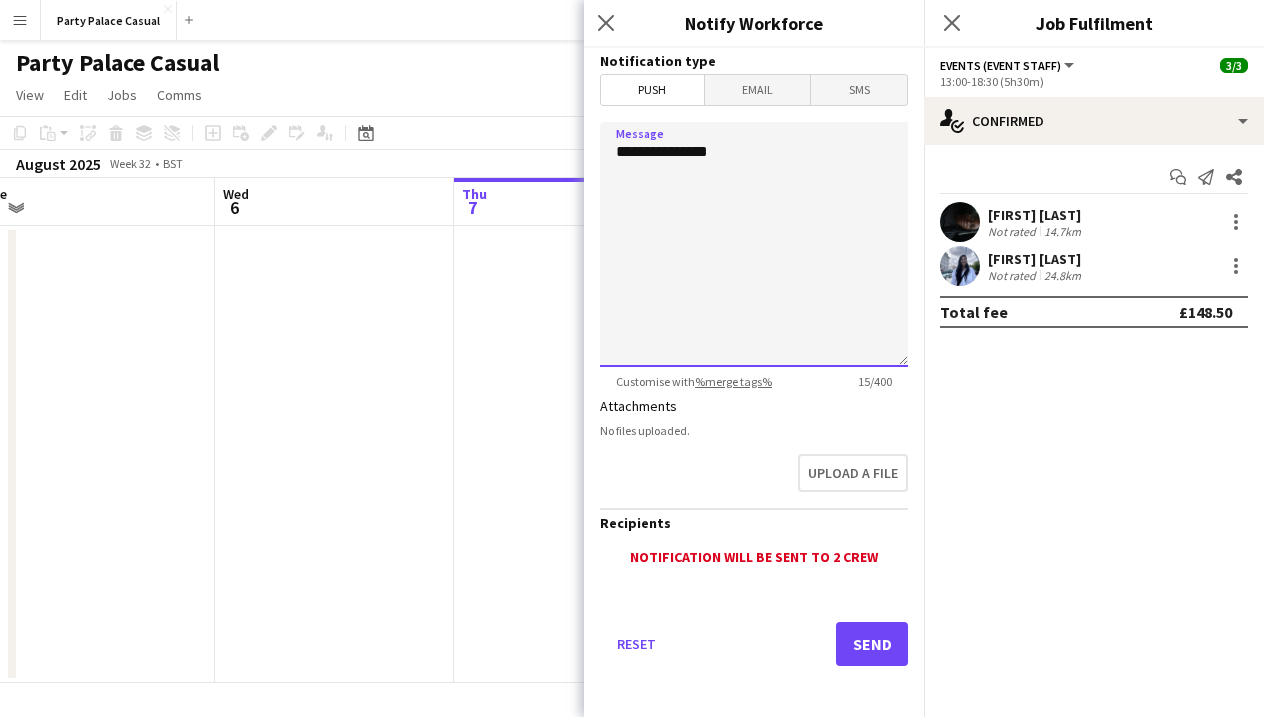 click on "**********" at bounding box center (754, 244) 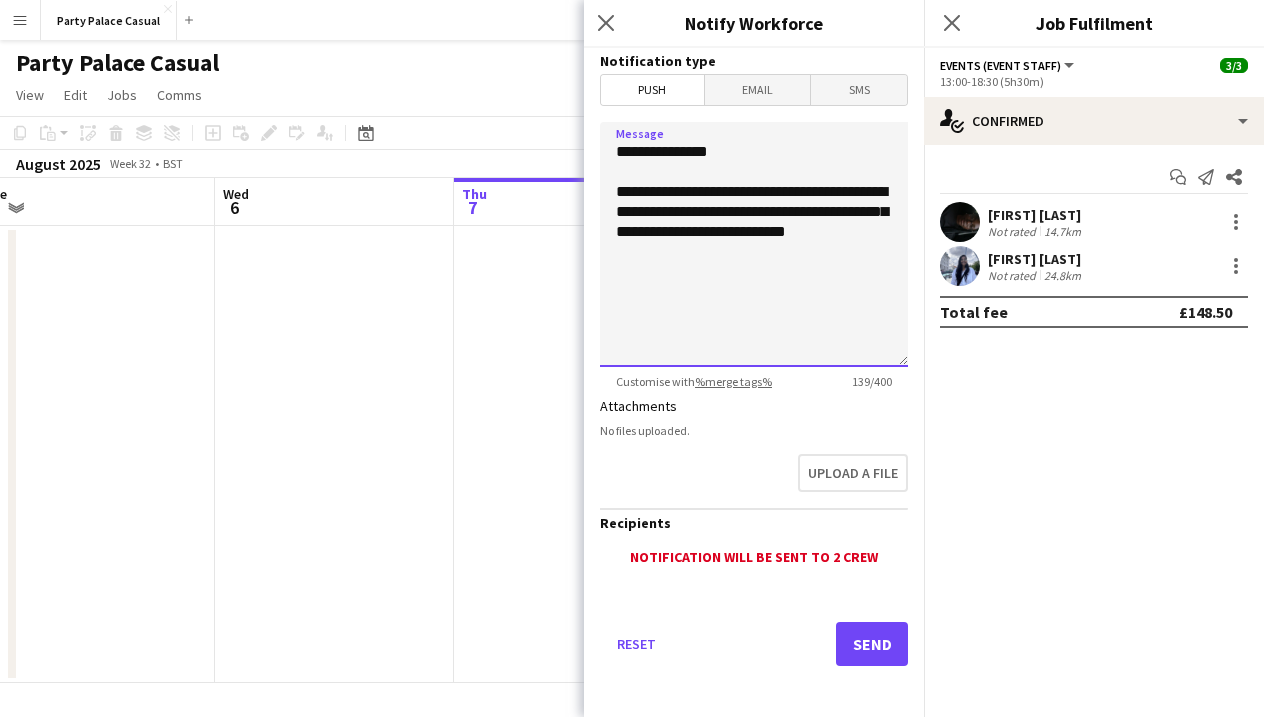 paste on "**********" 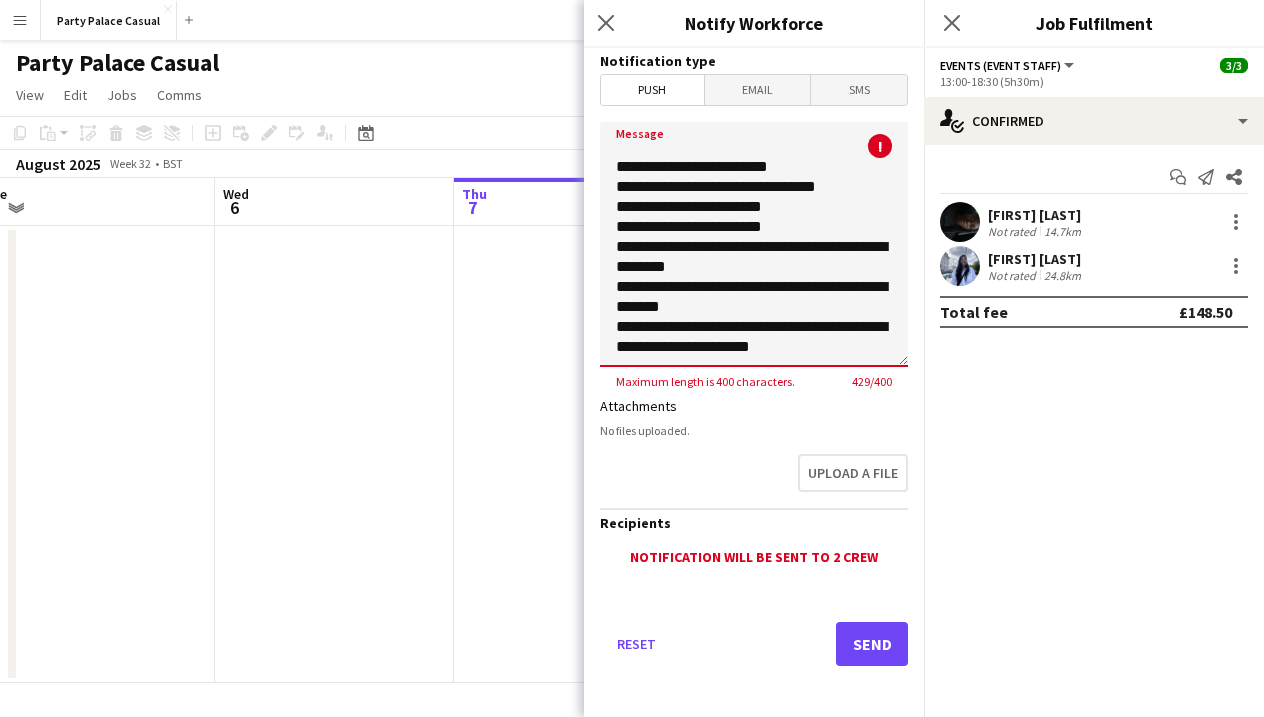 scroll, scrollTop: 125, scrollLeft: 0, axis: vertical 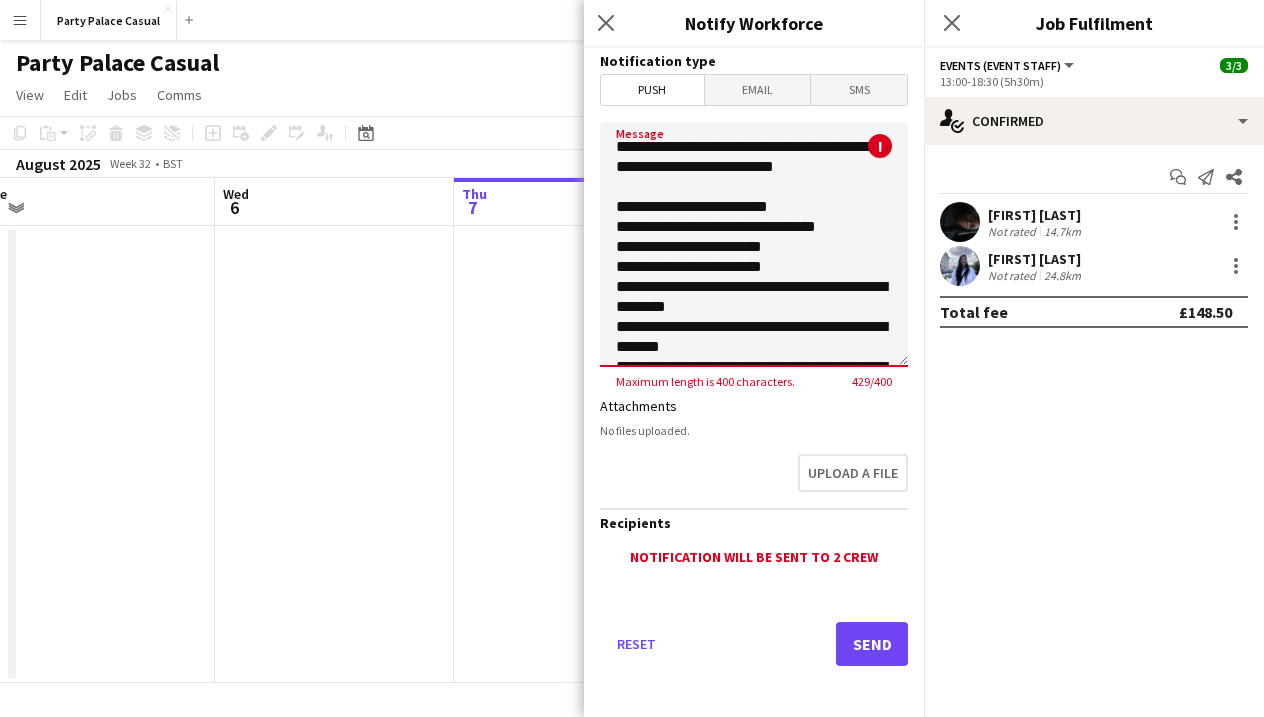 drag, startPoint x: 823, startPoint y: 243, endPoint x: 606, endPoint y: 227, distance: 217.58907 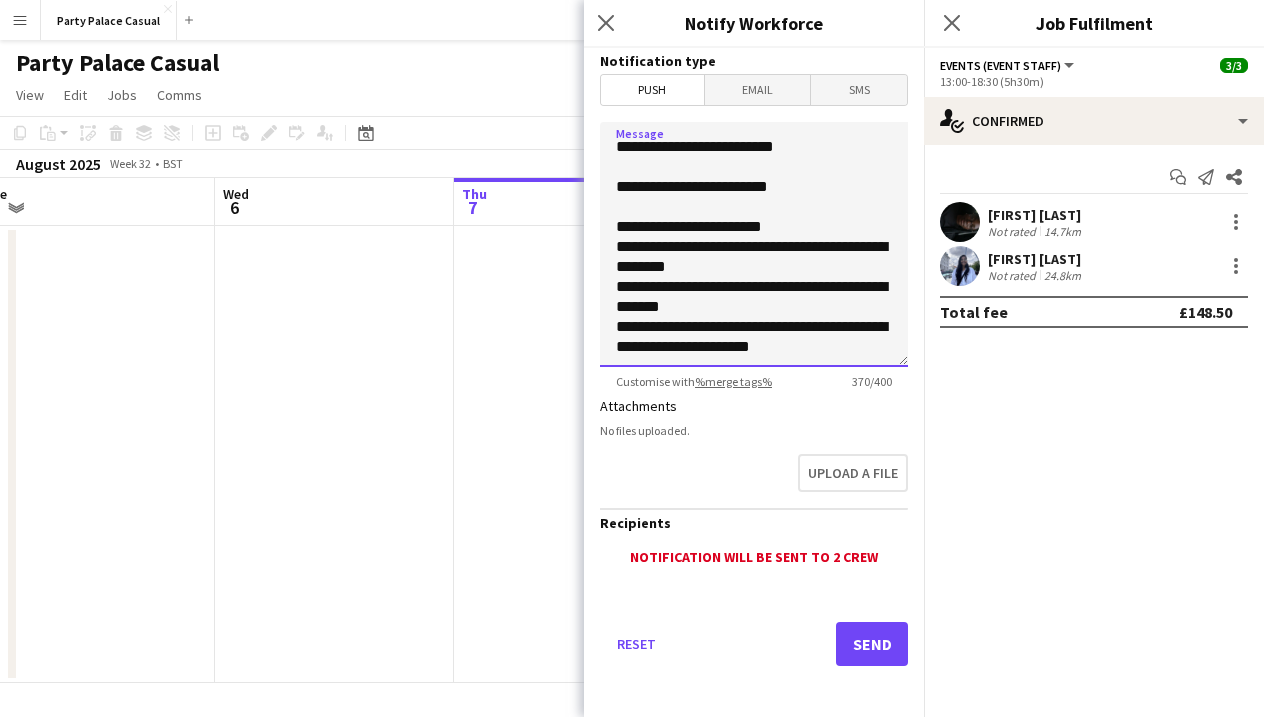 scroll, scrollTop: 105, scrollLeft: 0, axis: vertical 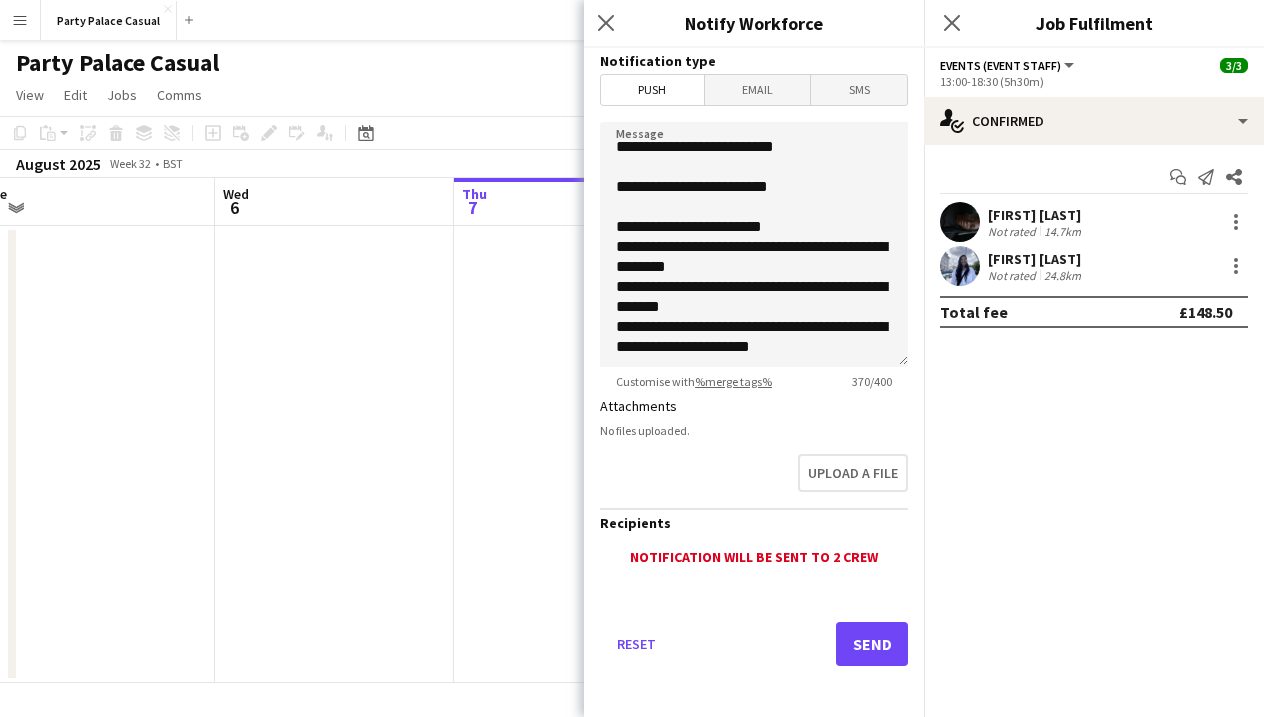 click on "Send" 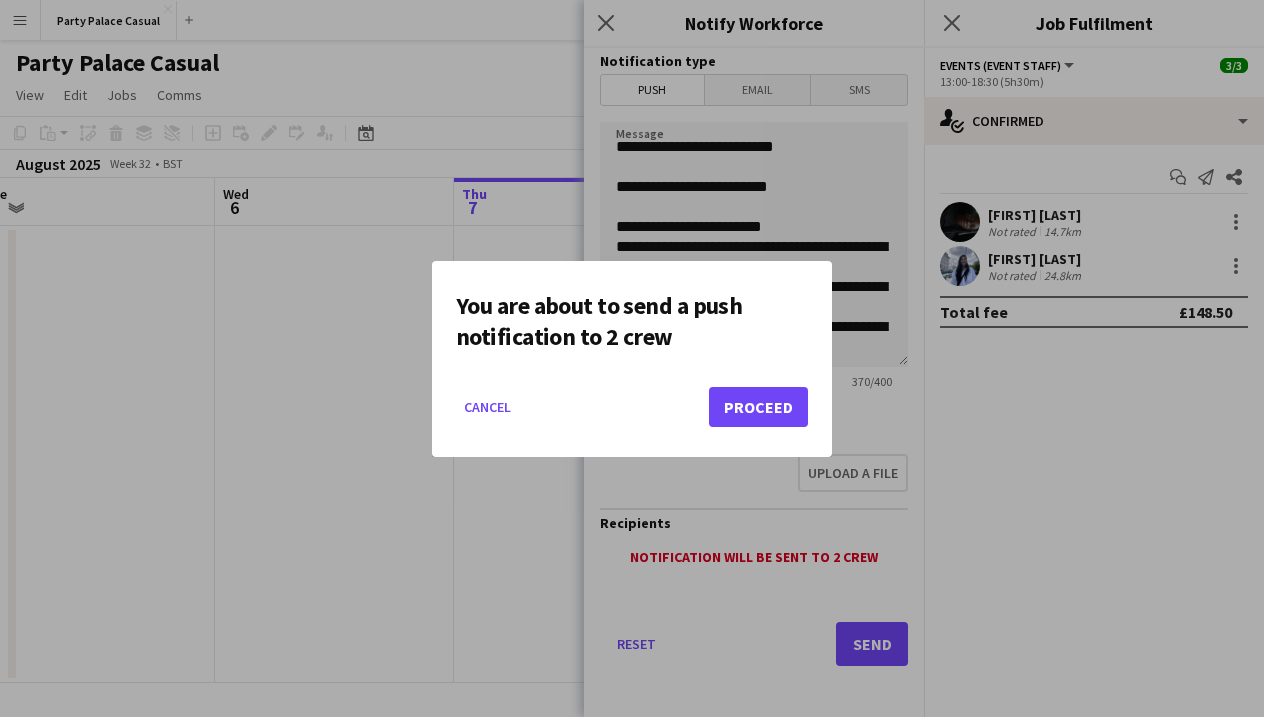 click on "Proceed" 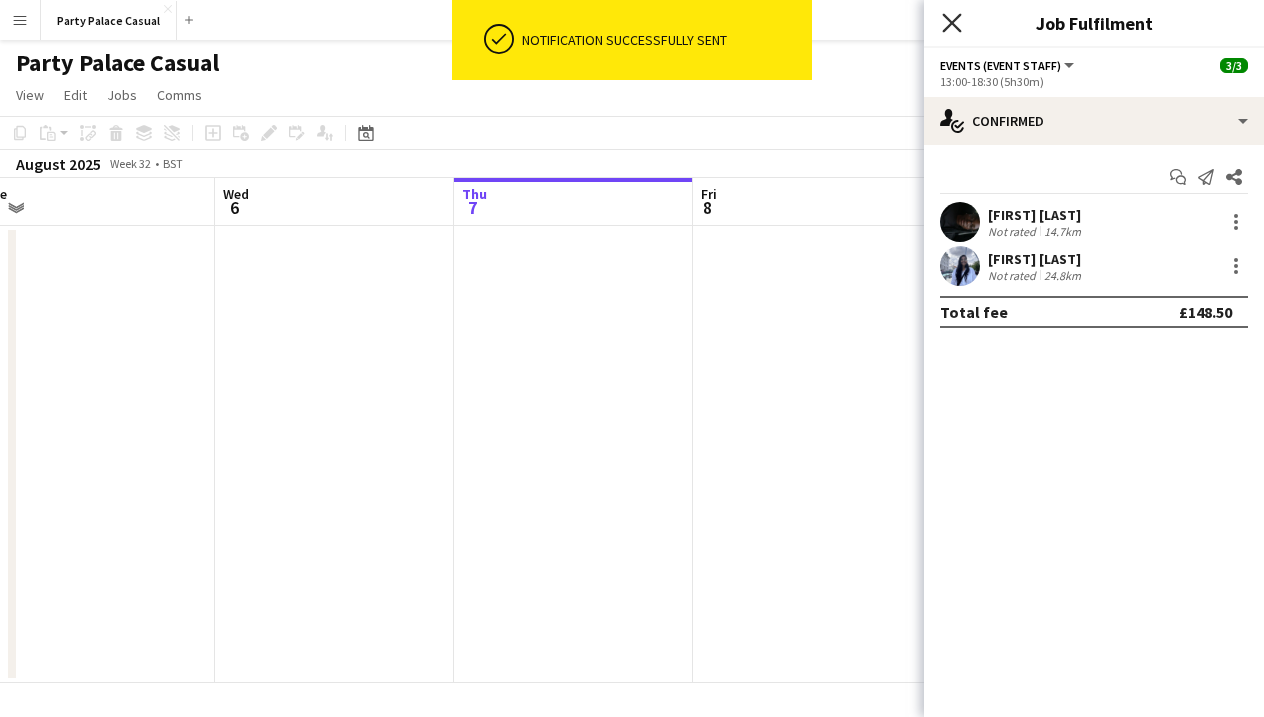 click on "Close pop-in" 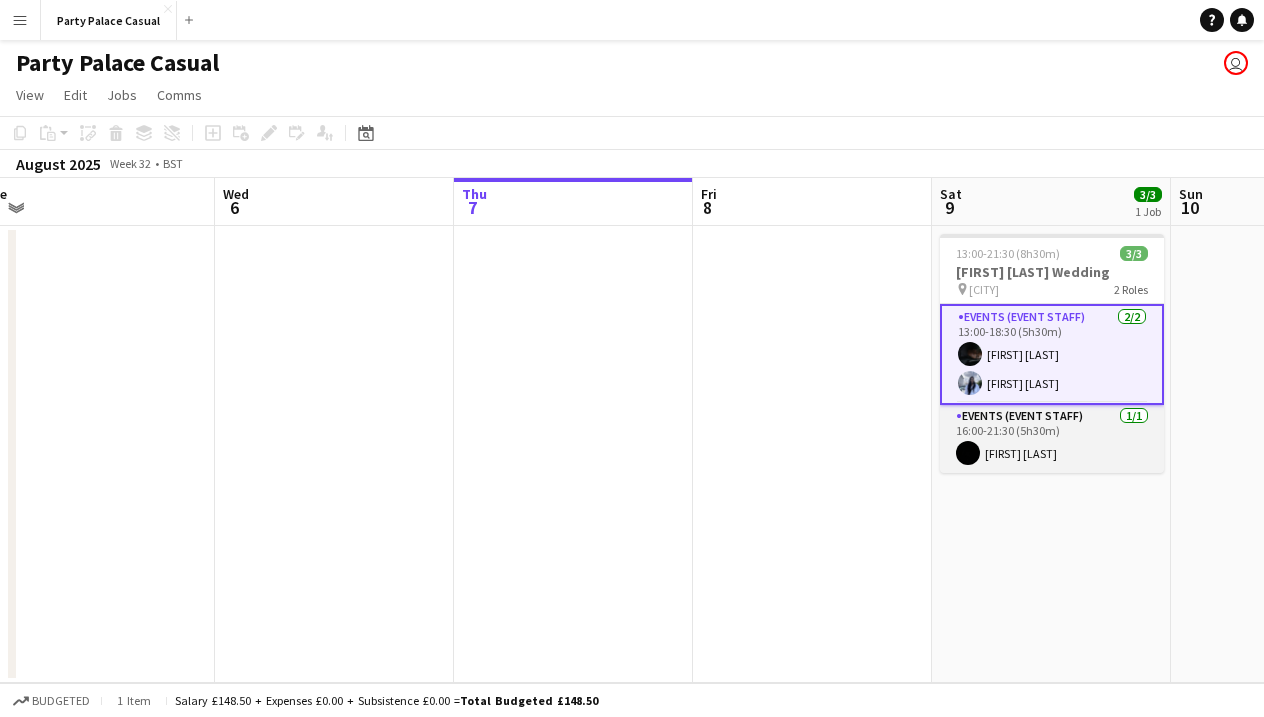 click on "Events (Event Staff)   1/1   16:00-21:30 (5h30m)
[FIRST] [LAST]" at bounding box center [1052, 439] 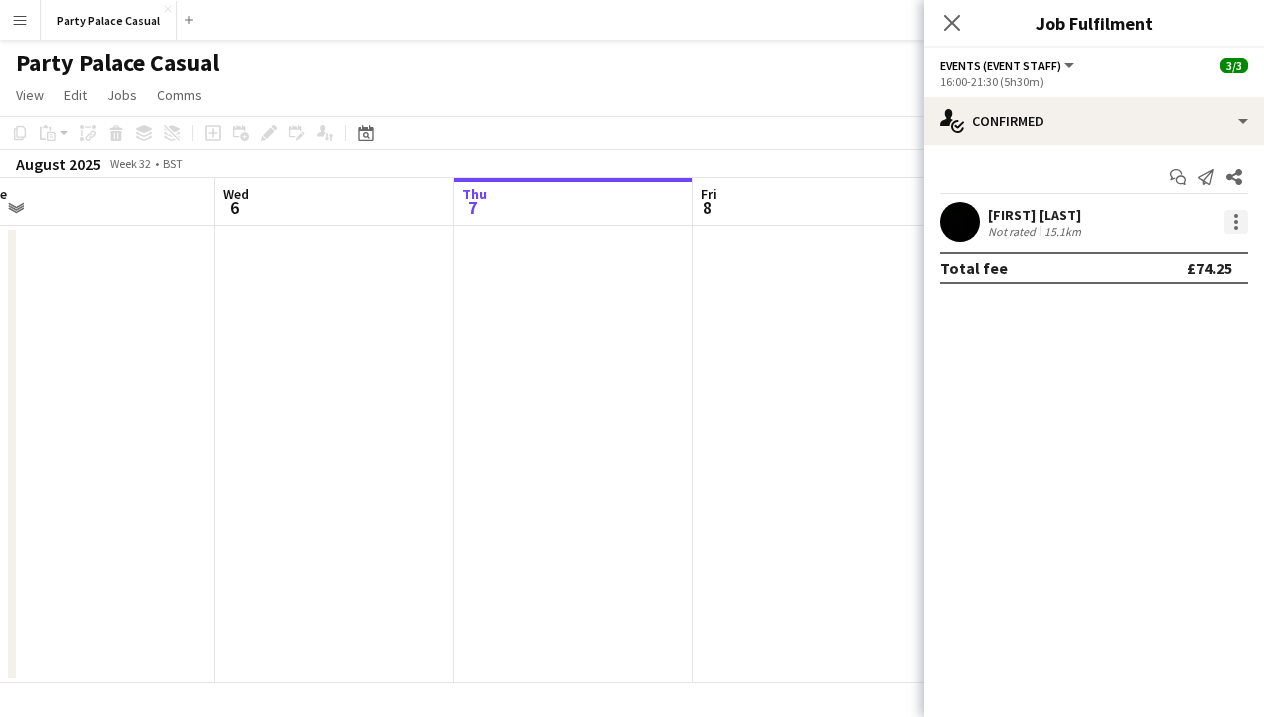 click at bounding box center (1236, 216) 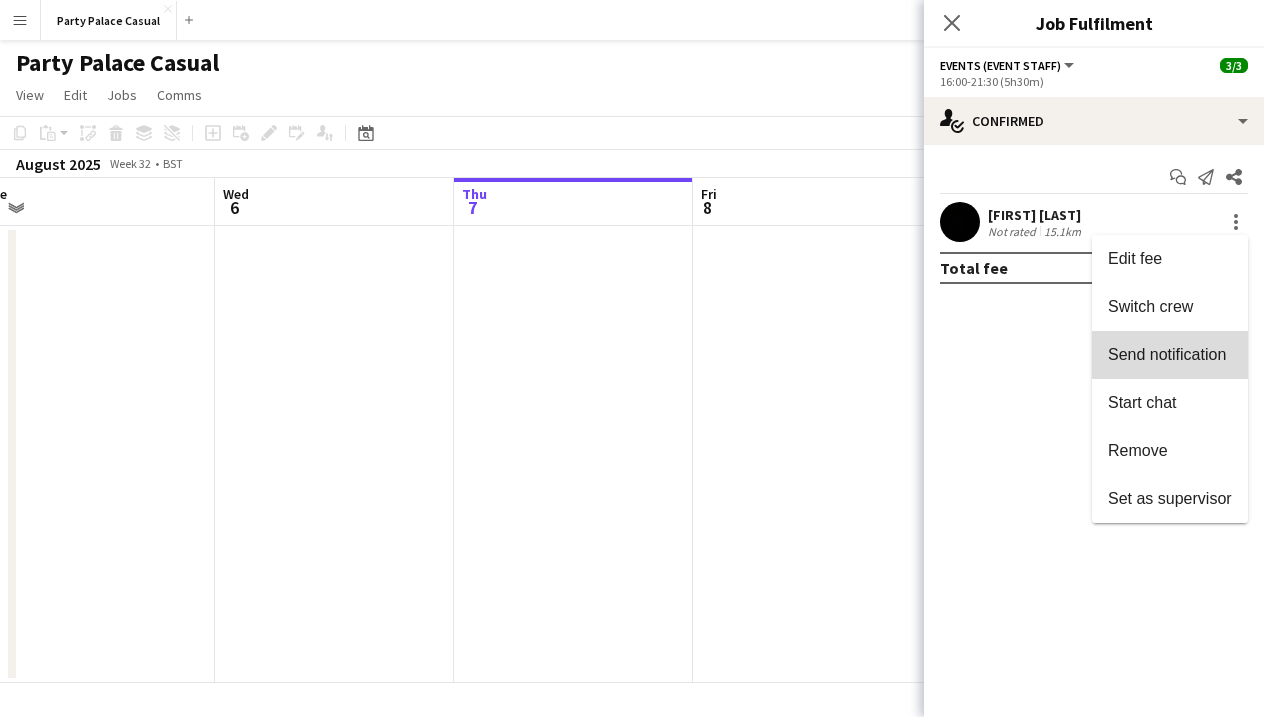 click on "Send notification" at bounding box center [1167, 354] 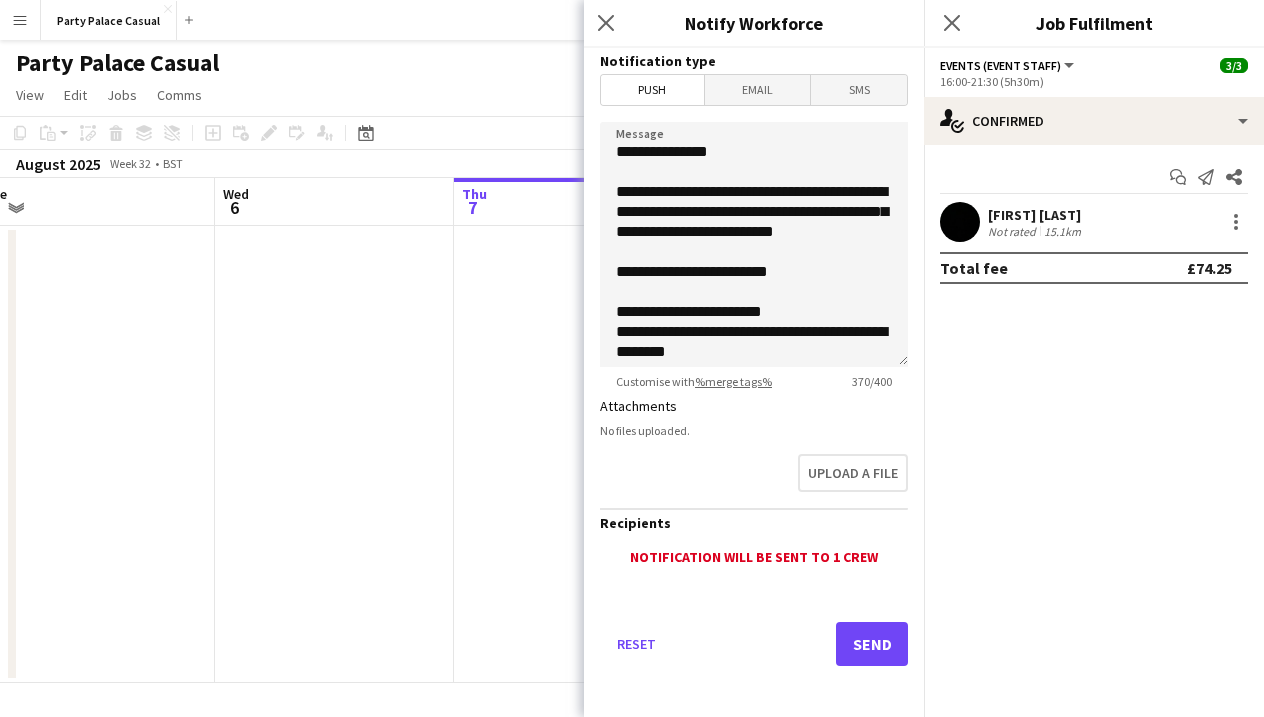 click on "Send" 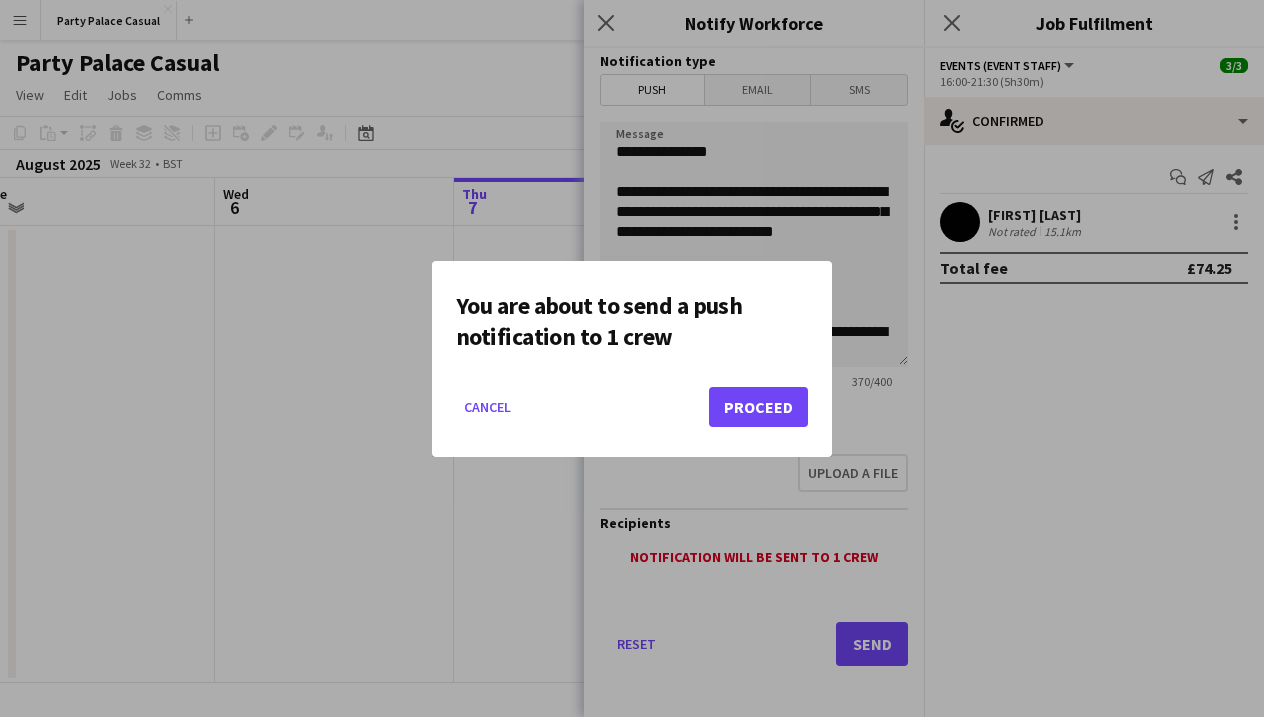 click on "Proceed" 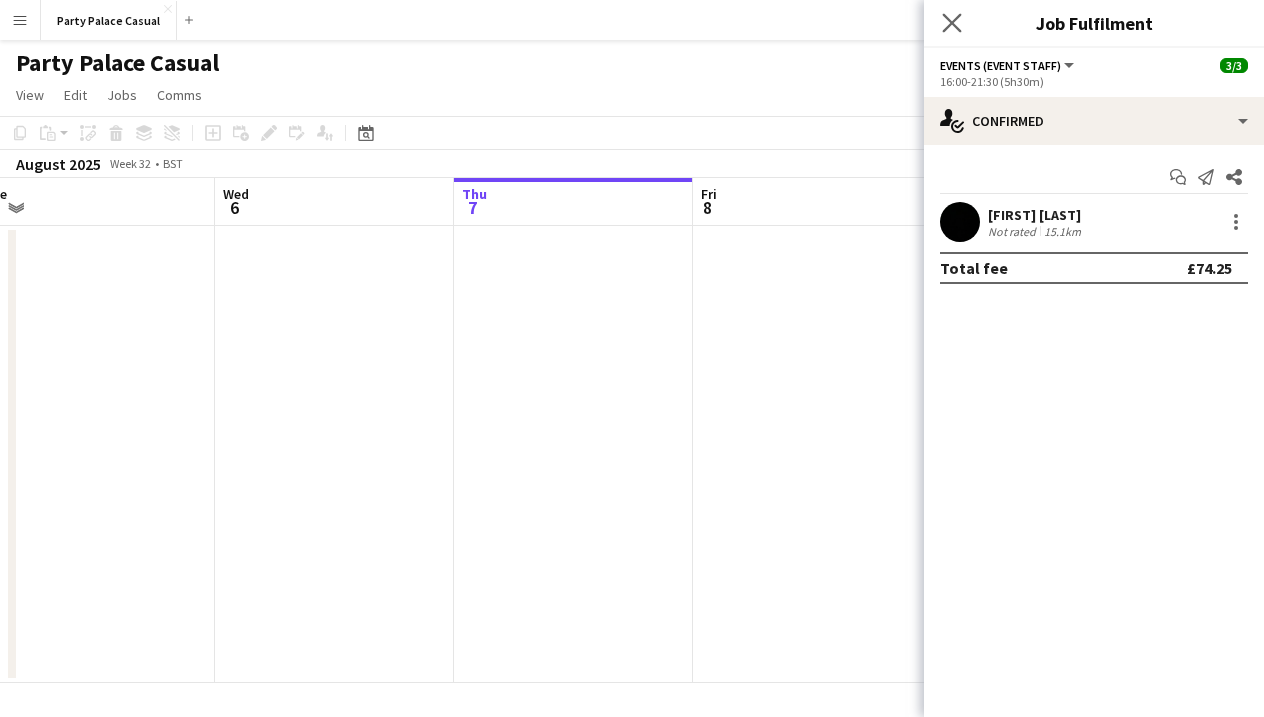 click on "Close pop-in" 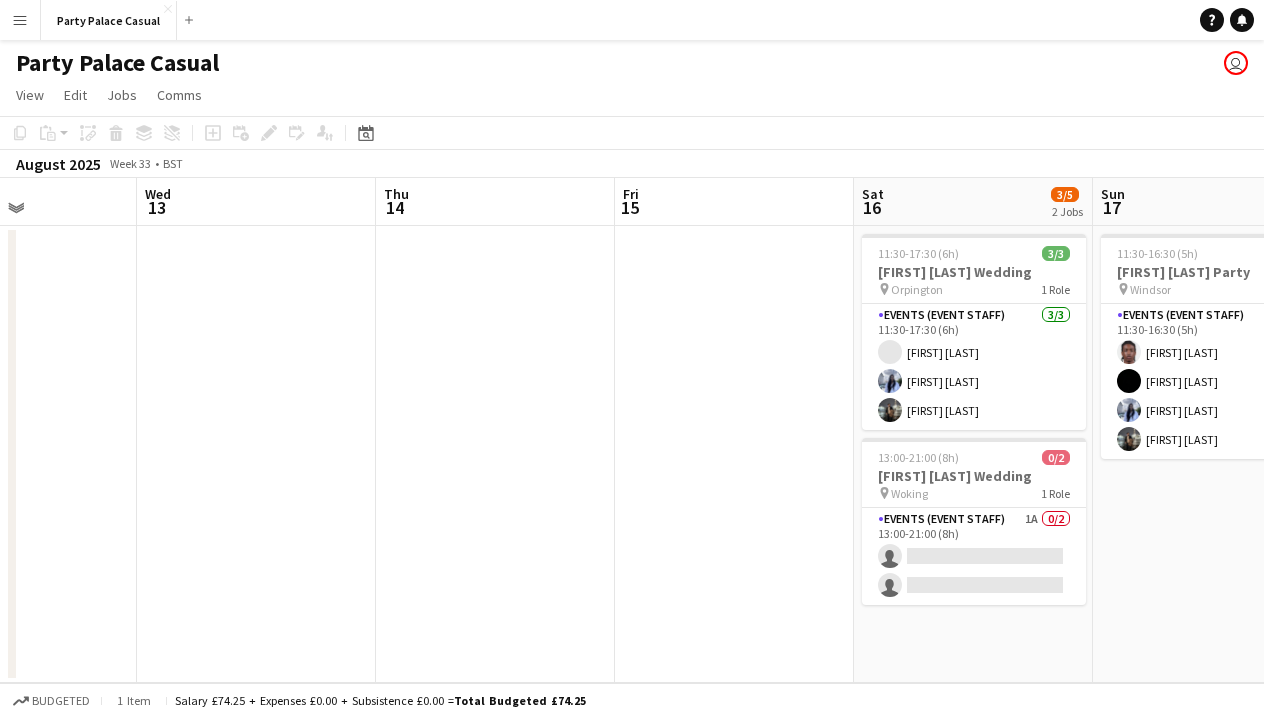 scroll, scrollTop: 0, scrollLeft: 578, axis: horizontal 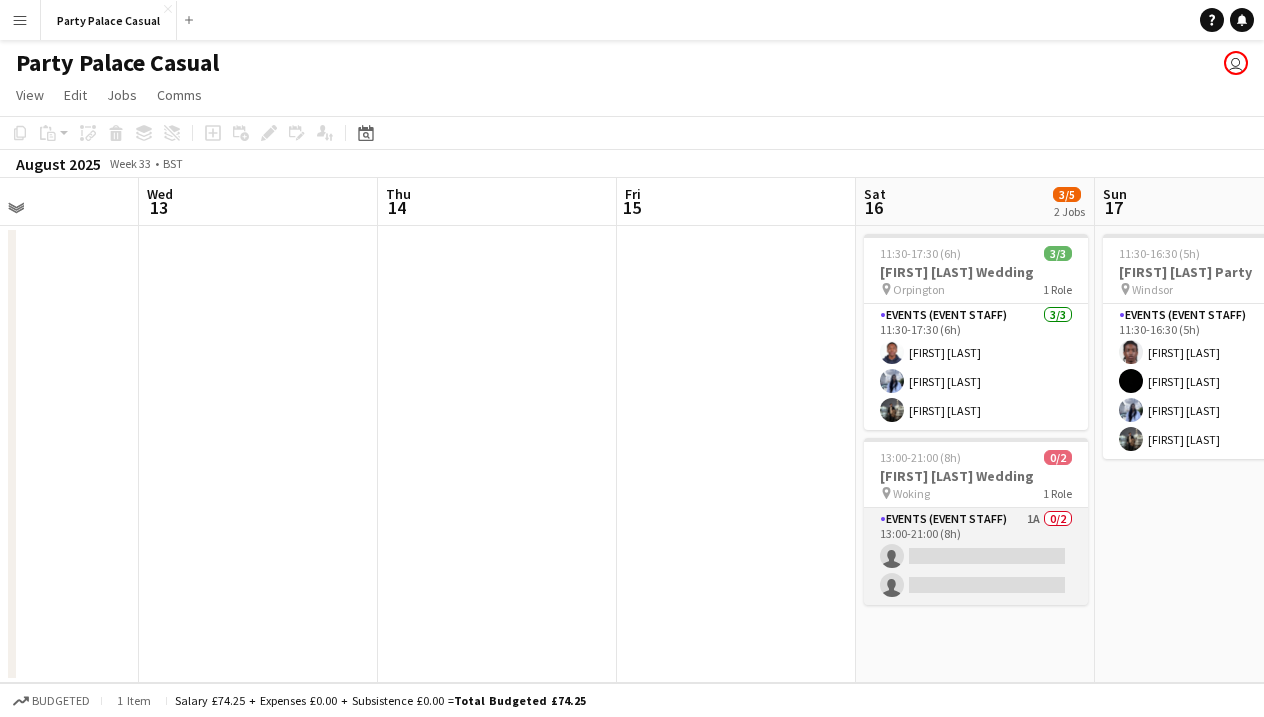 click on "Events (Event Staff)   1A   0/2   13:00-21:00 (8h)
single-neutral-actions
single-neutral-actions" at bounding box center [976, 556] 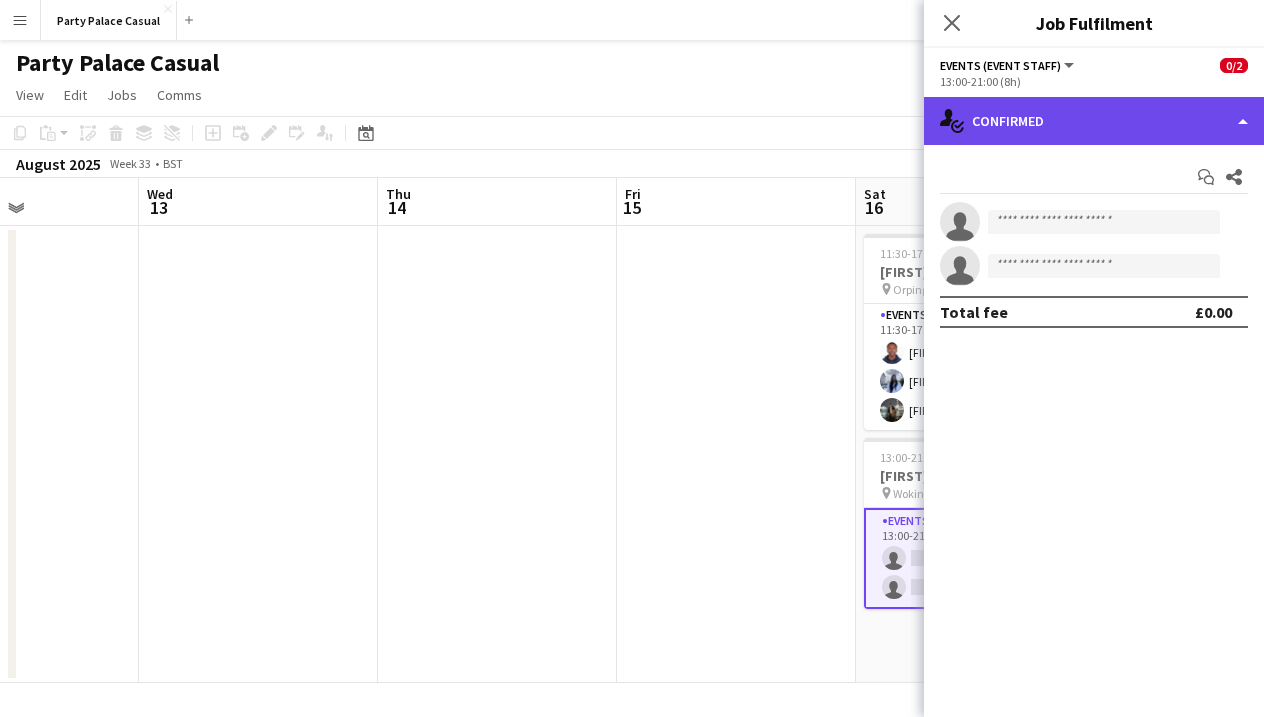 click on "single-neutral-actions-check-2
Confirmed" 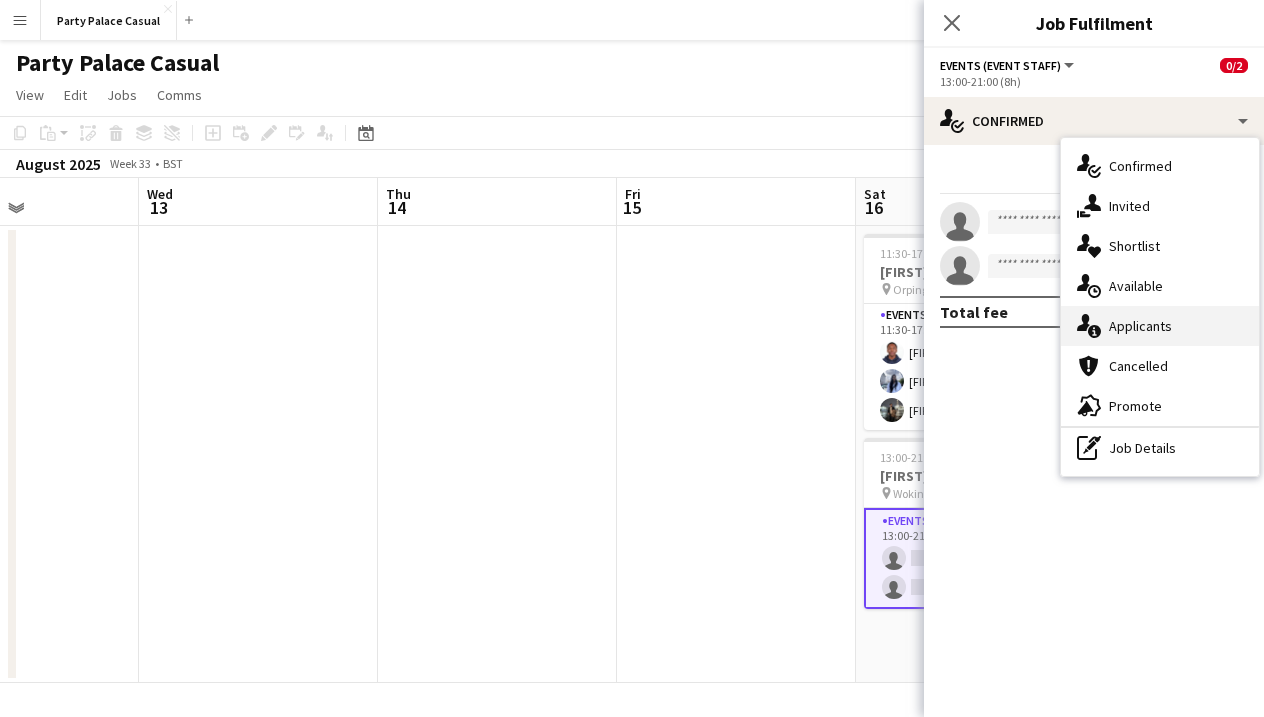 click on "single-neutral-actions-information
Applicants" at bounding box center [1160, 326] 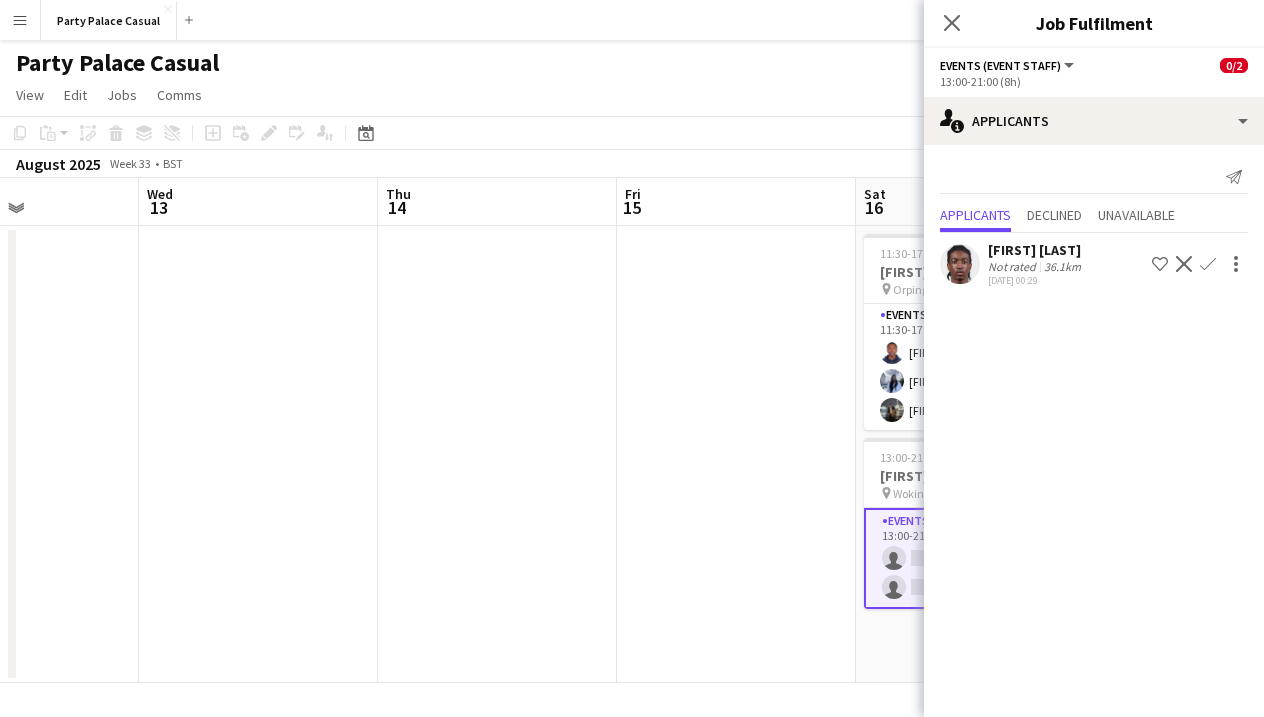 click on "View  Day view expanded Day view collapsed Month view Date picker Jump to today Expand Linked Jobs Collapse Linked Jobs  Edit  Copy
Command
C  Paste  Without Crew
Command
V With Crew
Command
Shift
V Paste as linked job  Group  Group Ungroup  Jobs  New Job Edit Job Delete Job New Linked Job Edit Linked Jobs Job fulfilment Promote Role Copy Role URL  Comms  Notify confirmed crew Create chat" 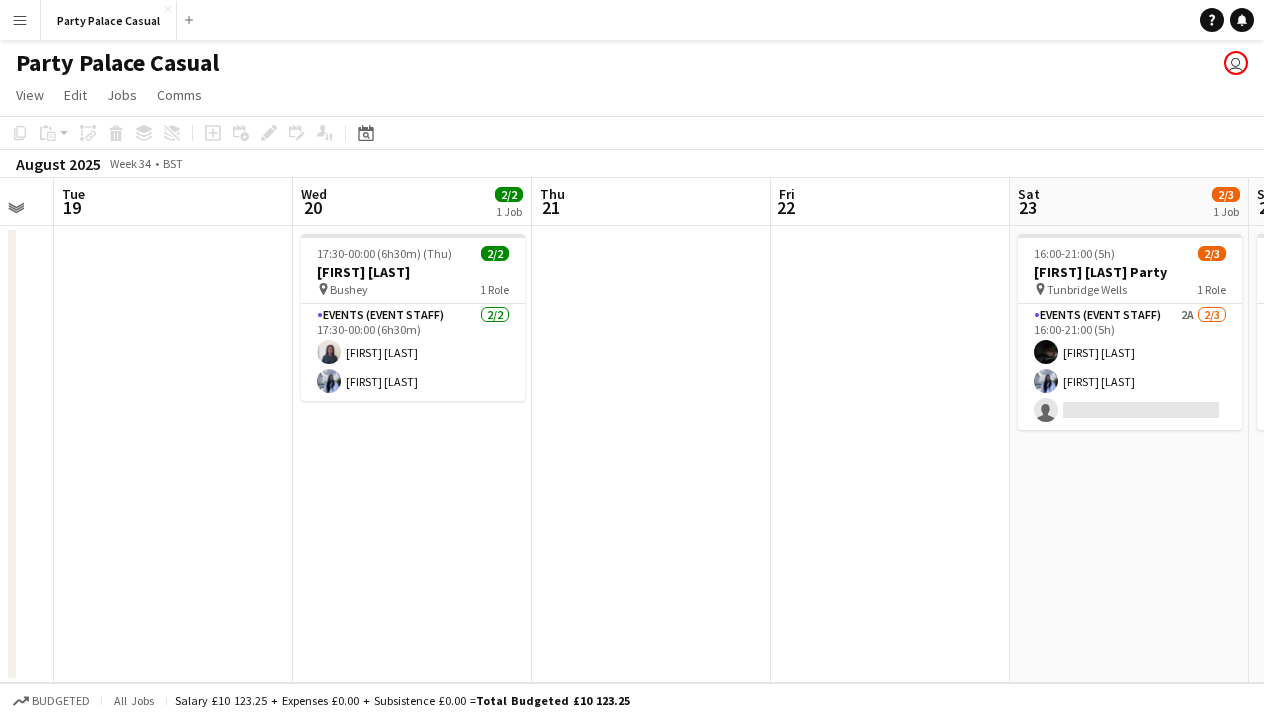 scroll, scrollTop: 0, scrollLeft: 921, axis: horizontal 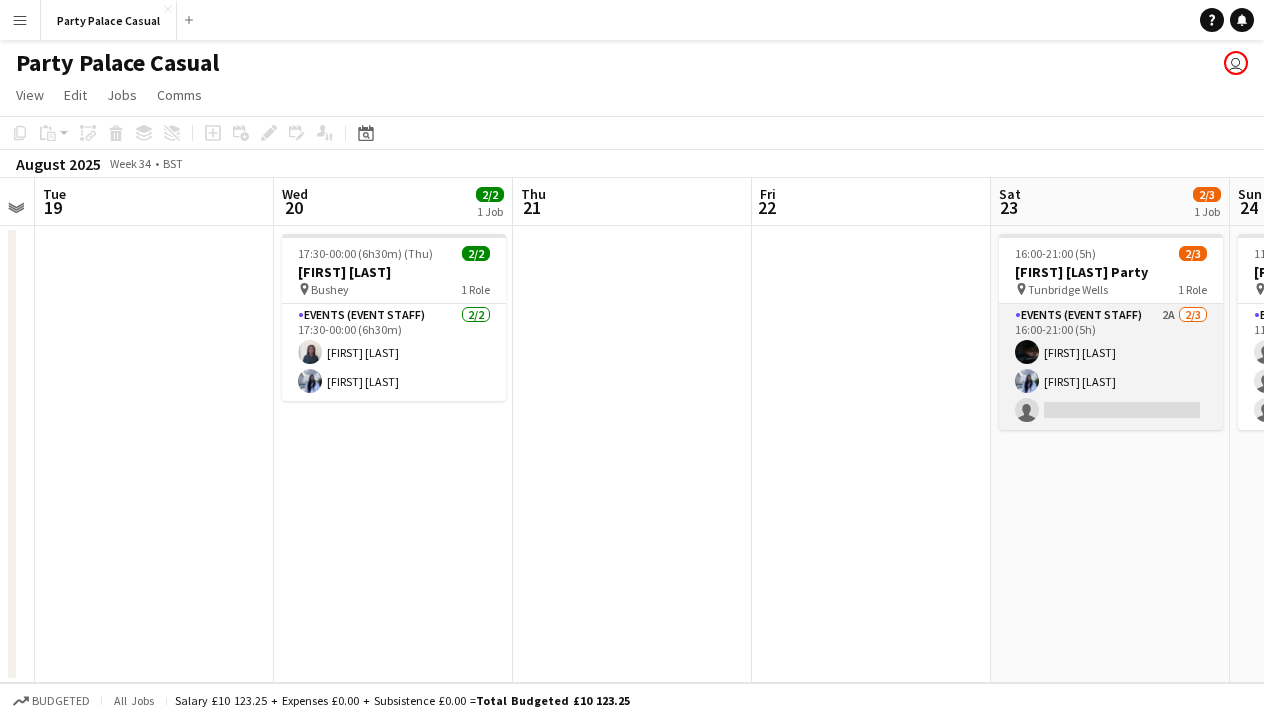 click on "Events (Event Staff)   2A   2/3   16:00-21:00 (5h)
[FIRST] [LAST] [FIRST] [LAST]
single-neutral-actions" at bounding box center [1111, 367] 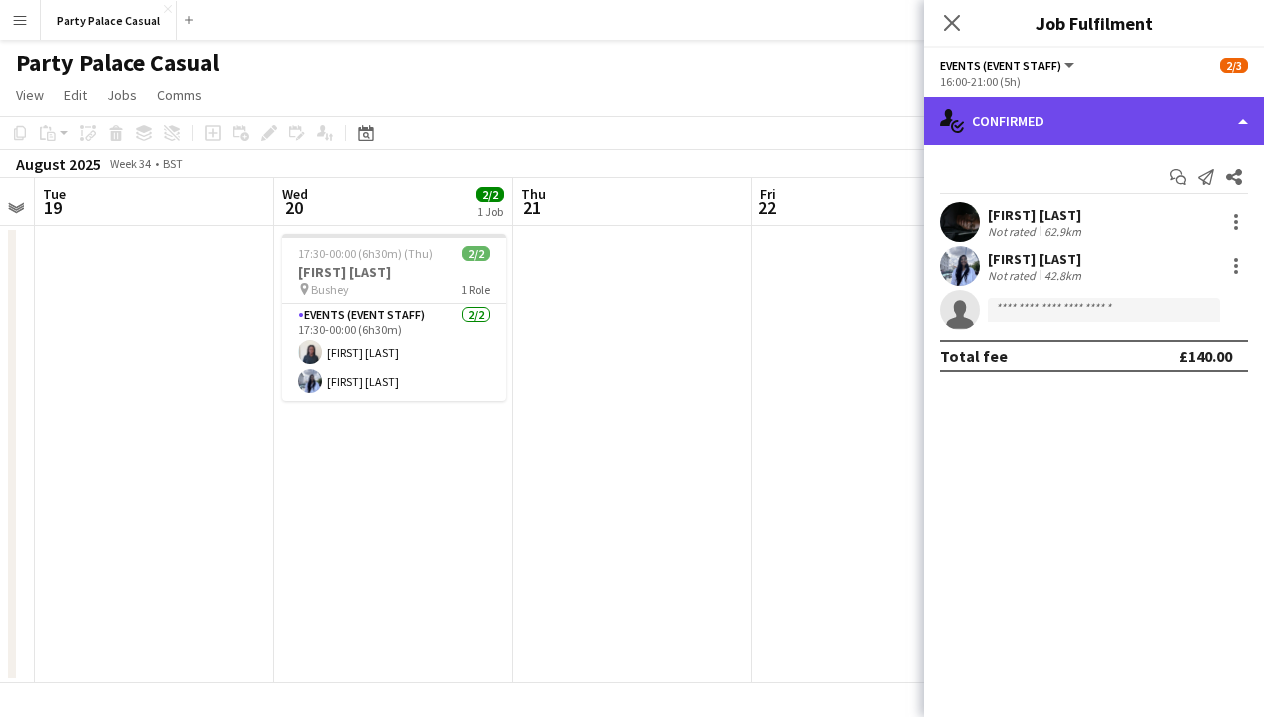 click on "single-neutral-actions-check-2
Confirmed" 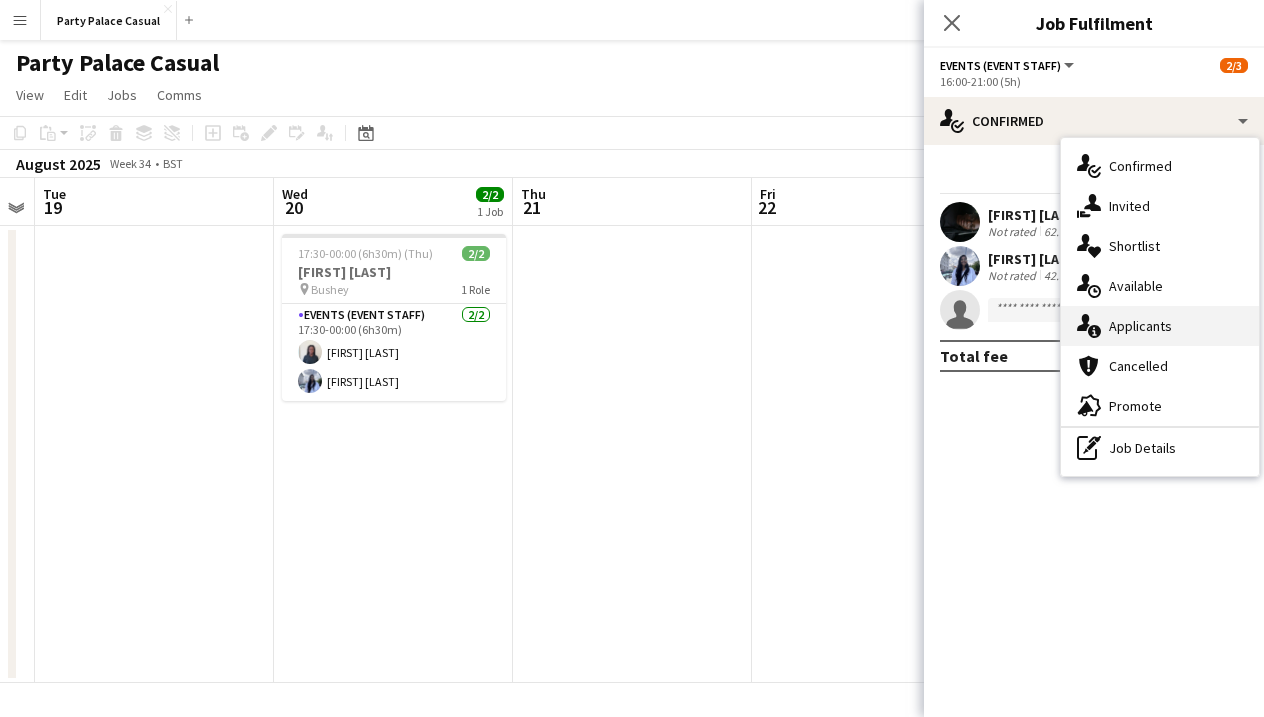 click on "single-neutral-actions-information
Applicants" at bounding box center [1160, 326] 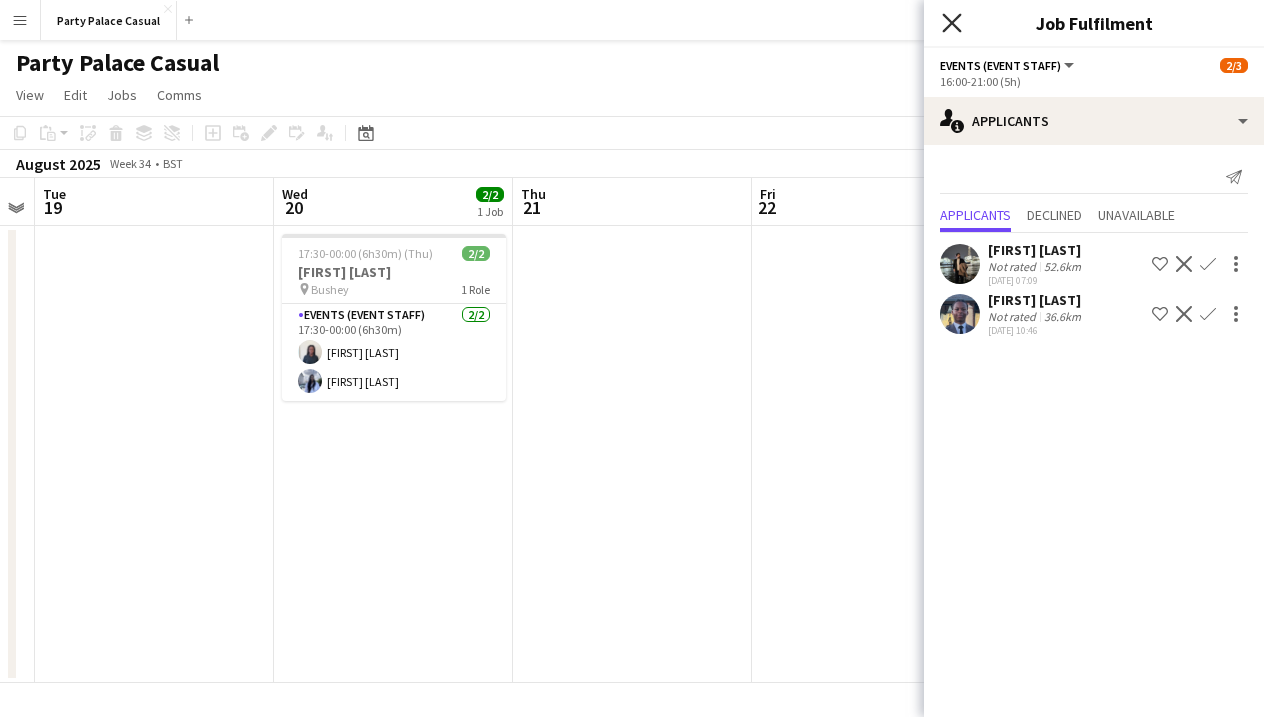 click on "Close pop-in" 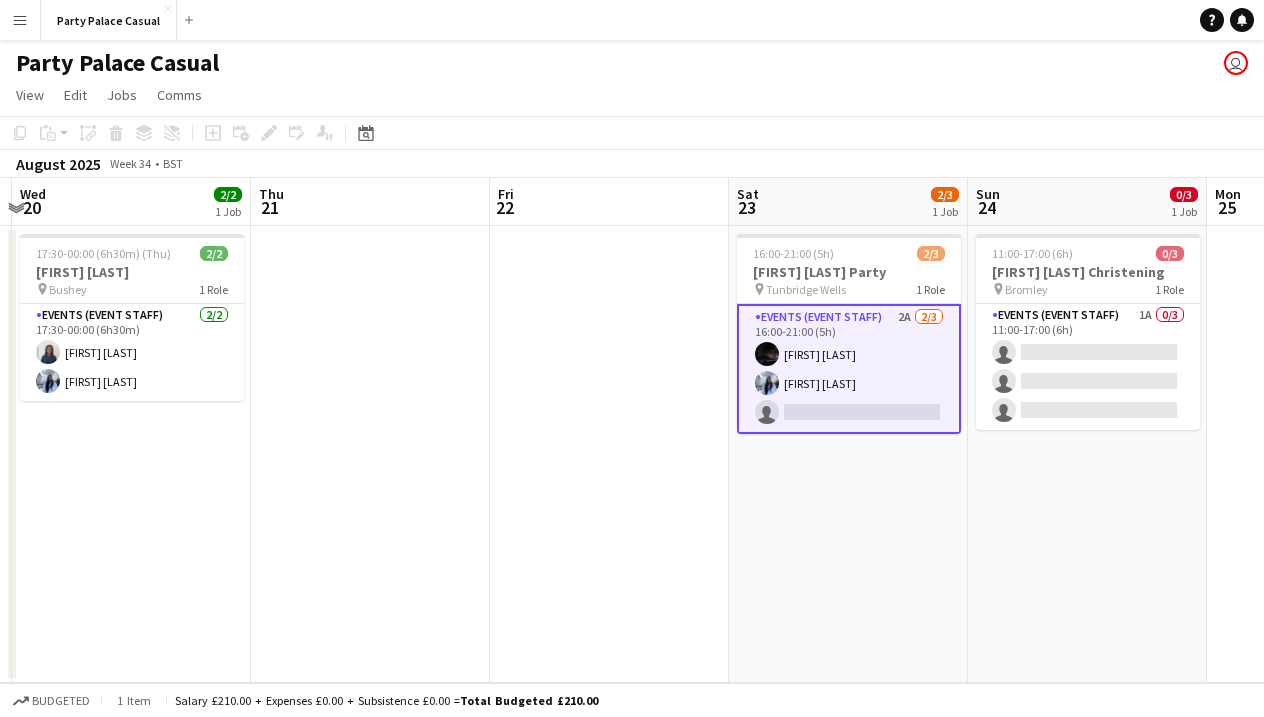 scroll, scrollTop: 0, scrollLeft: 708, axis: horizontal 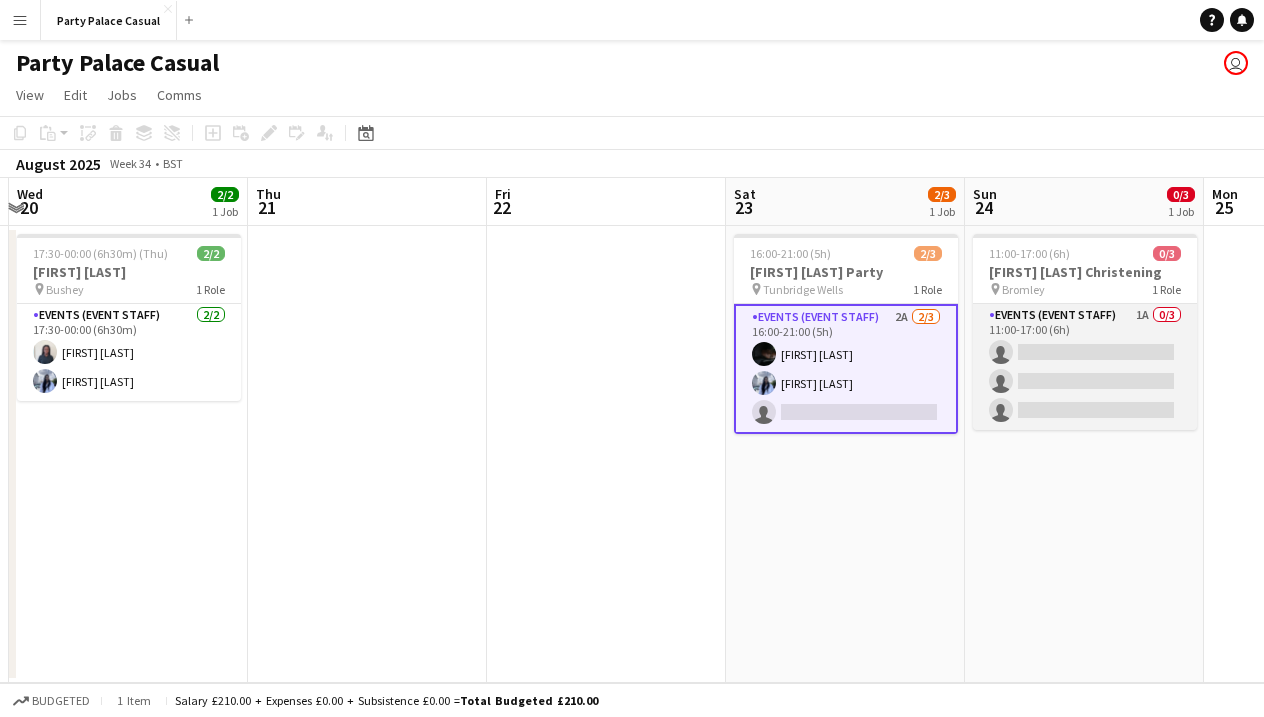 click on "Events (Event Staff)   1A   0/3   11:00-17:00 (6h)
single-neutral-actions
single-neutral-actions
single-neutral-actions" at bounding box center (1085, 367) 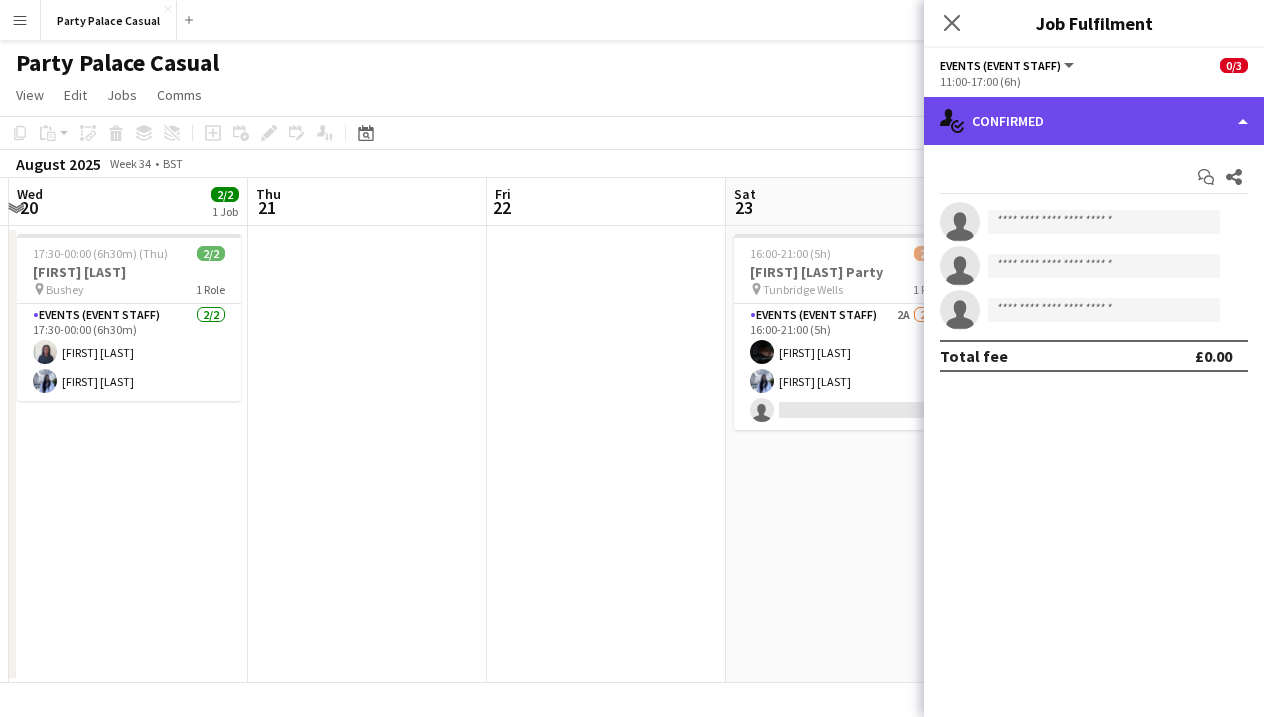 click on "single-neutral-actions-check-2
Confirmed" 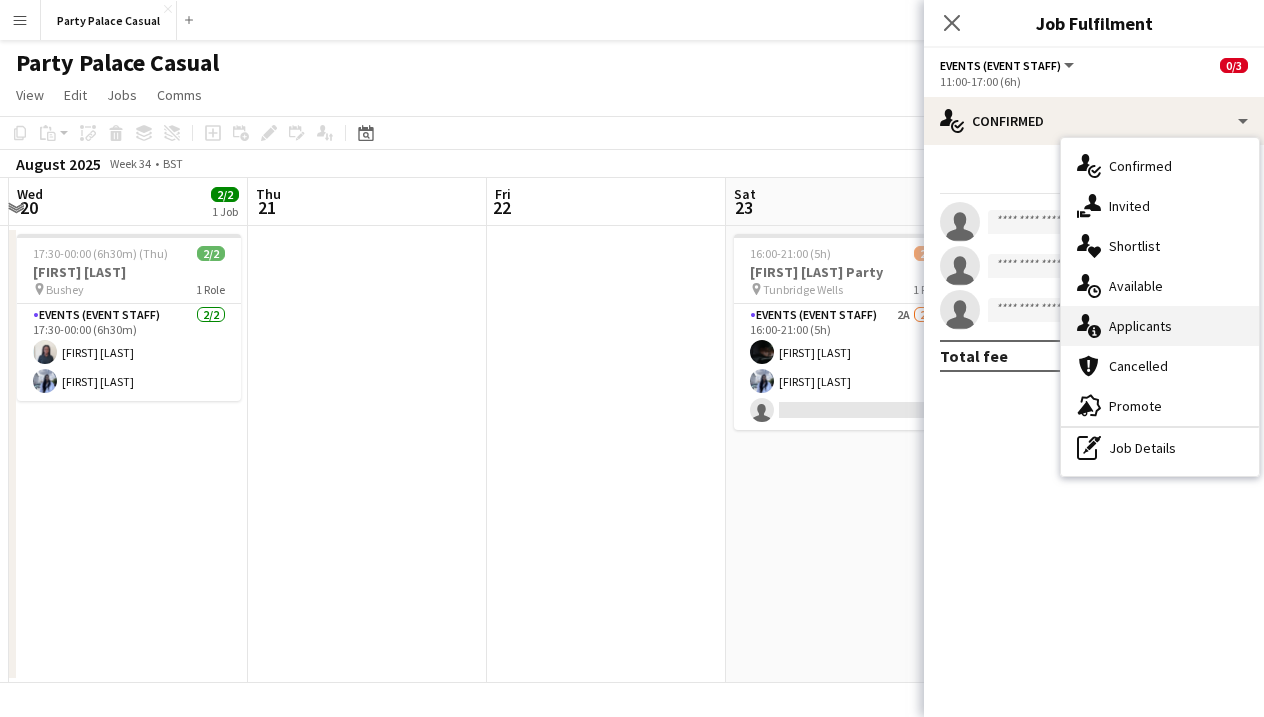 click on "single-neutral-actions-information
Applicants" at bounding box center [1160, 326] 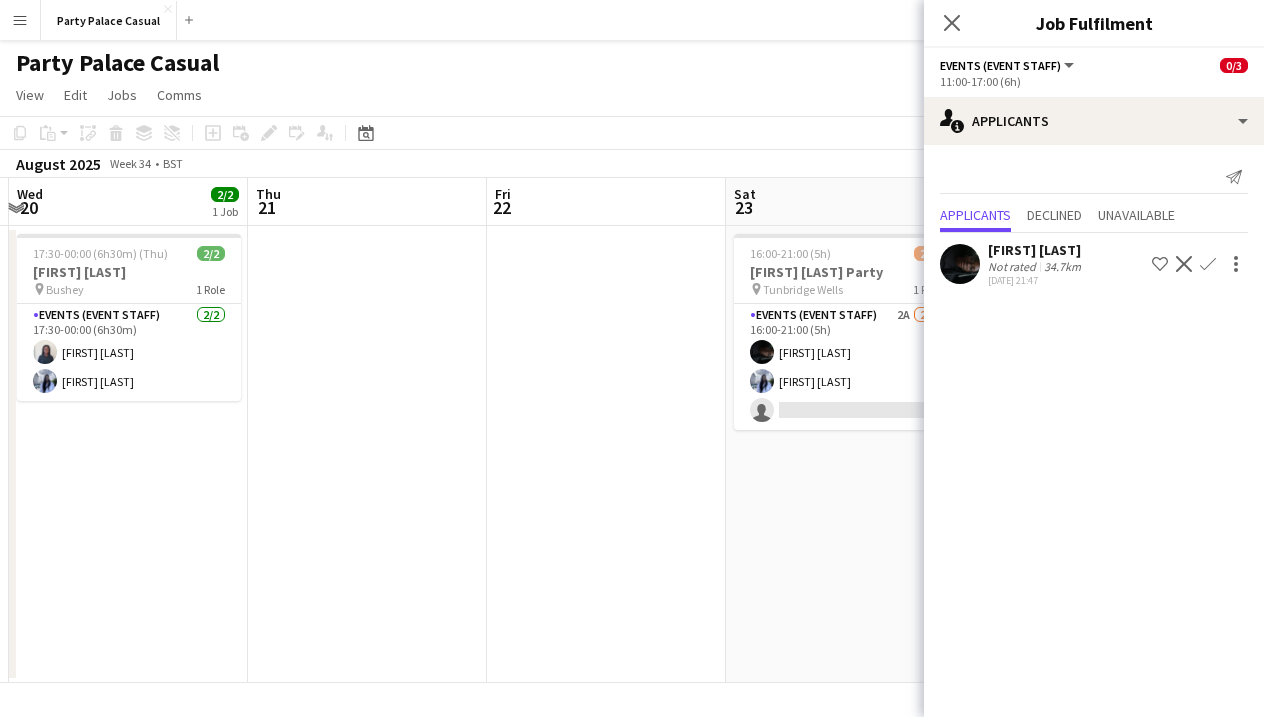 drag, startPoint x: 951, startPoint y: 25, endPoint x: 863, endPoint y: 201, distance: 196.77399 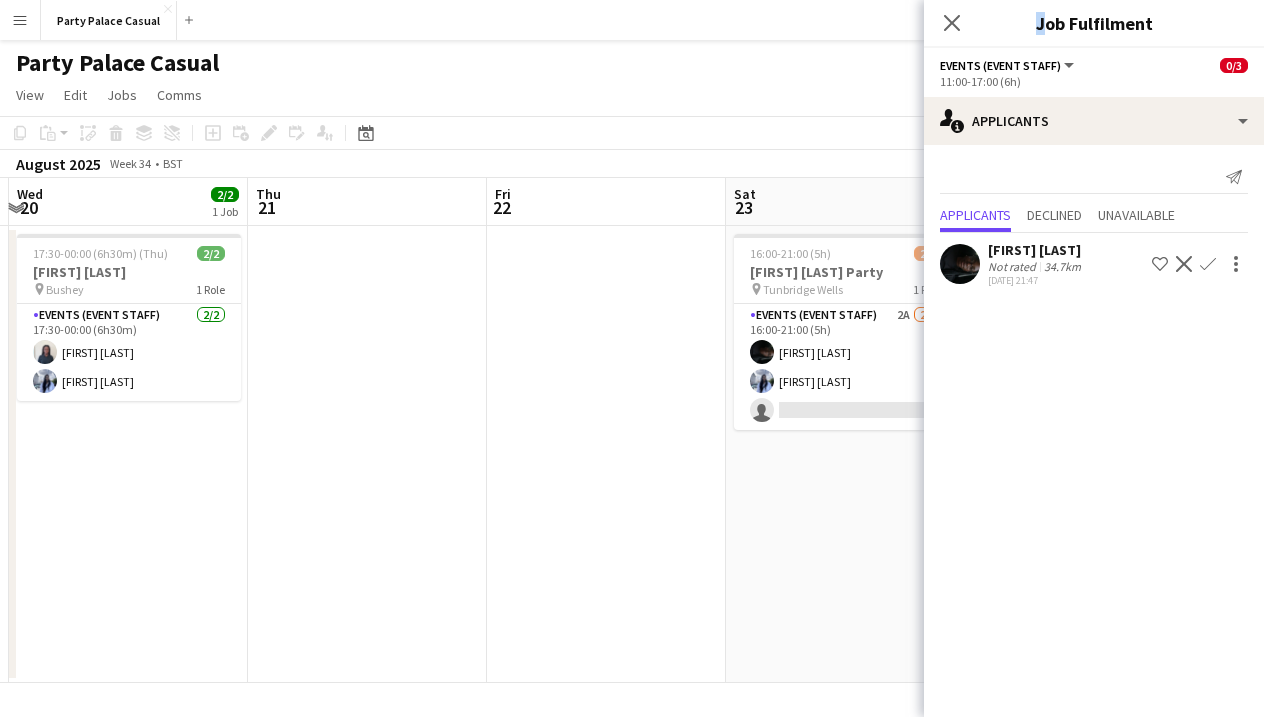 click on "Sat   23   2/3   1 Job" at bounding box center [845, 202] 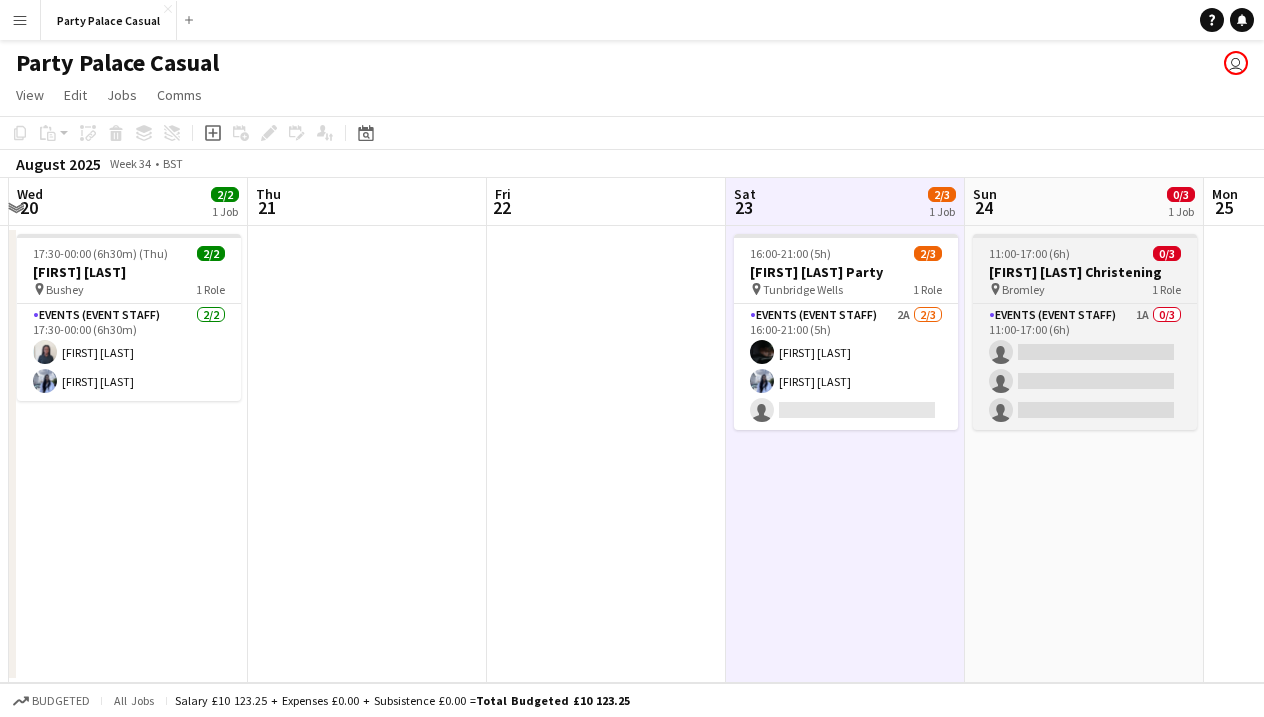 click on "pin
[CITY]   1 Role" at bounding box center [1085, 289] 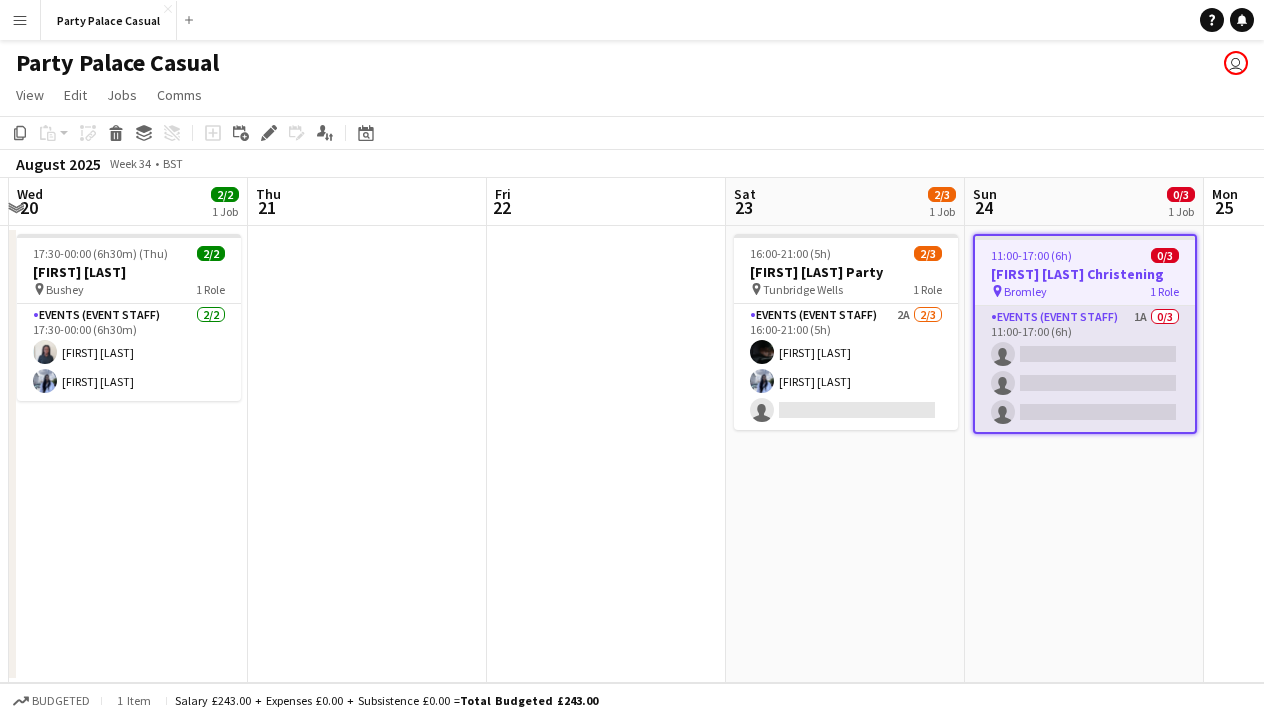 click on "Events (Event Staff)   1A   0/3   11:00-17:00 (6h)
single-neutral-actions
single-neutral-actions
single-neutral-actions" at bounding box center (1085, 369) 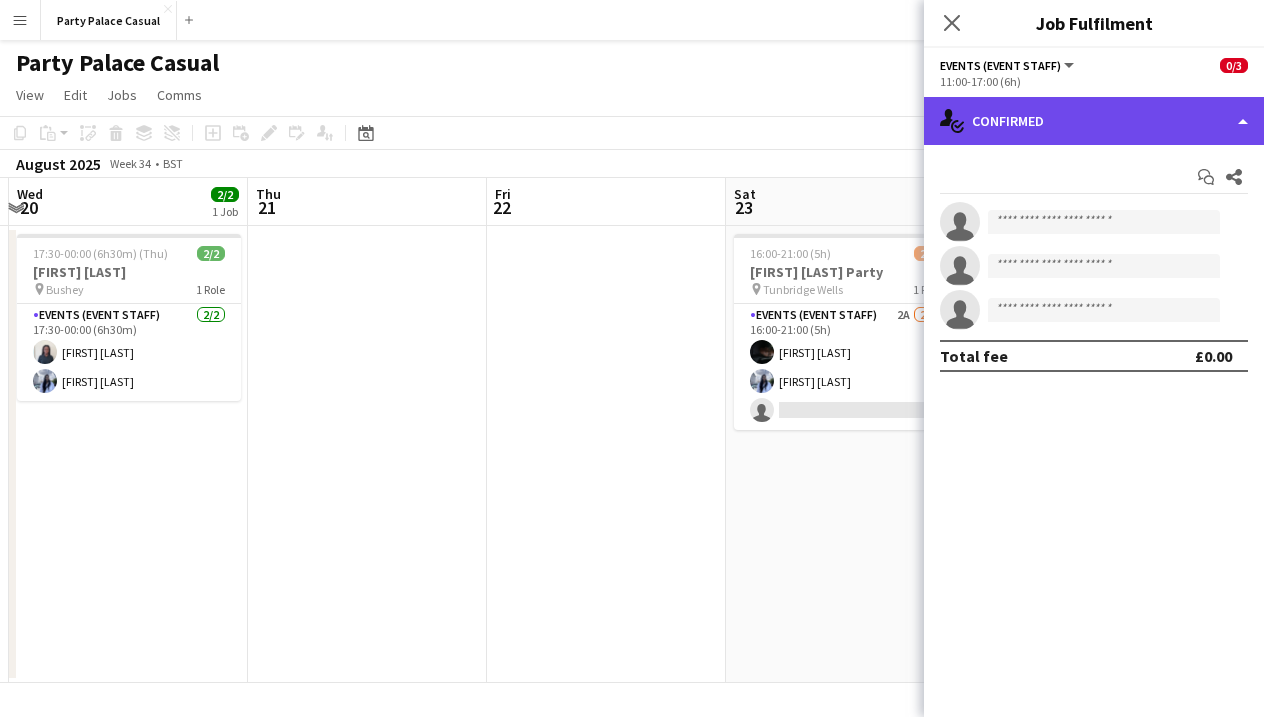 click on "single-neutral-actions-check-2
Confirmed" 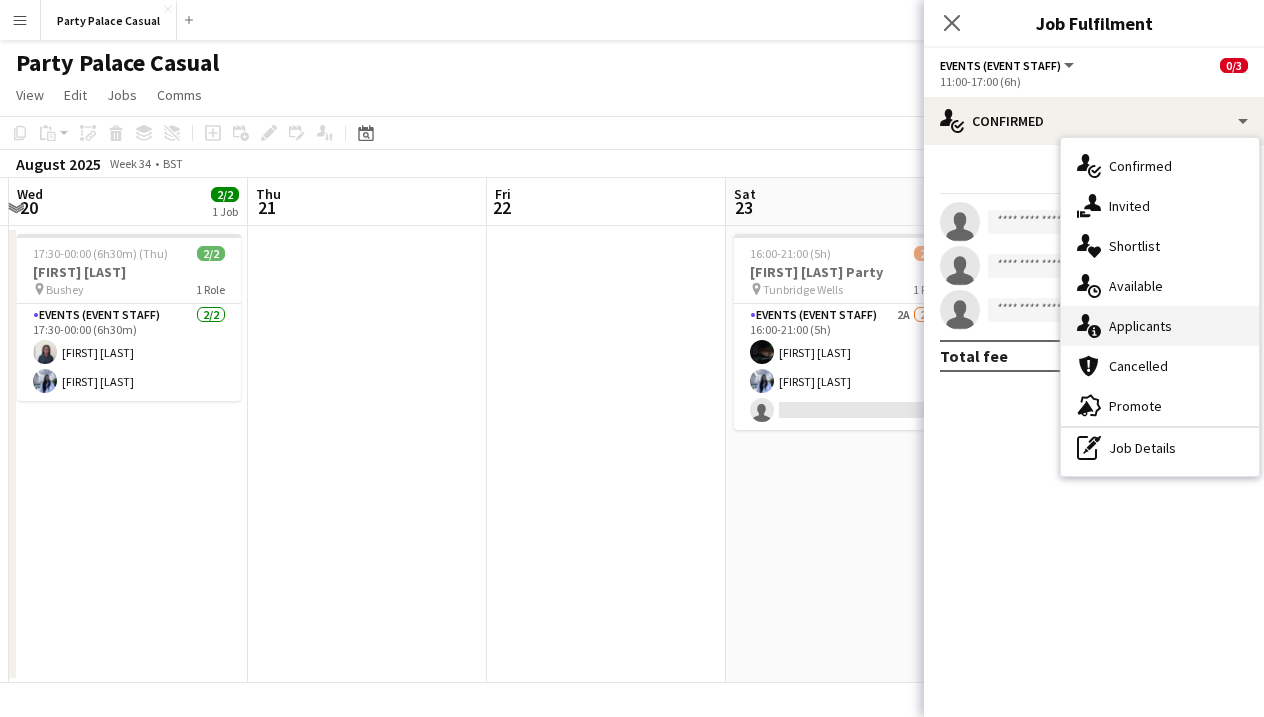 click on "single-neutral-actions-information
Applicants" at bounding box center (1160, 326) 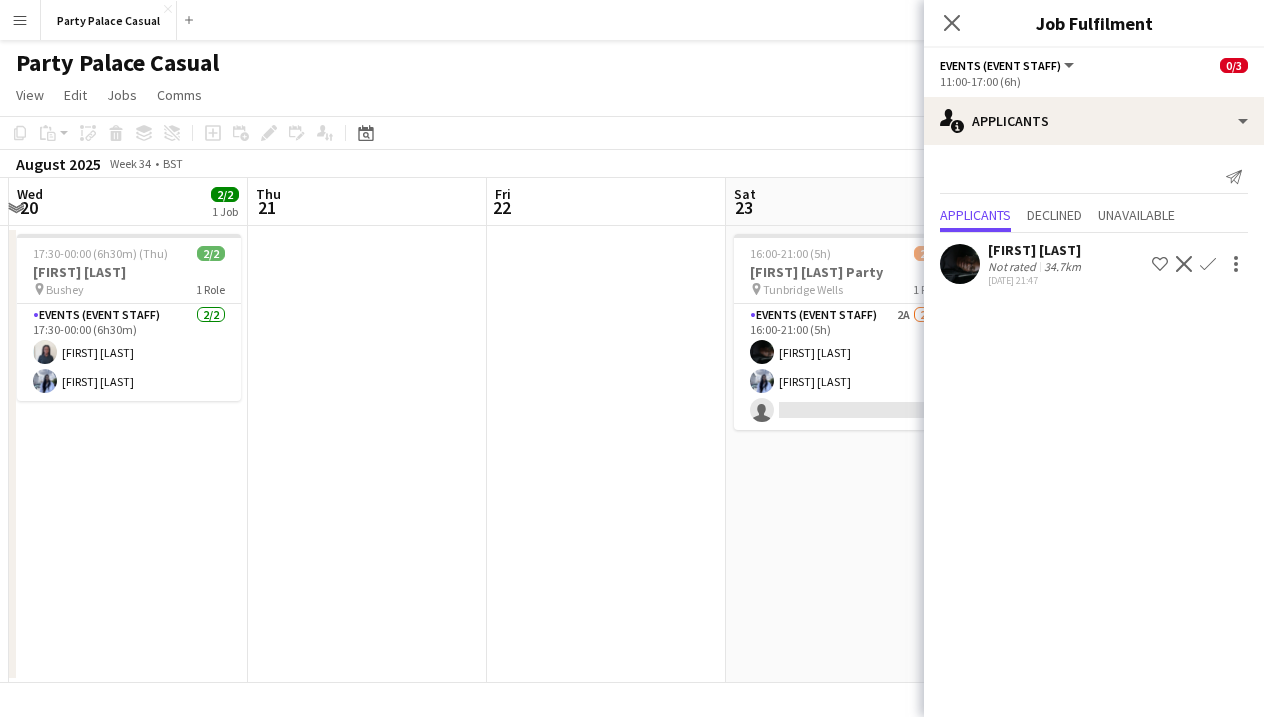 click on "Confirm" 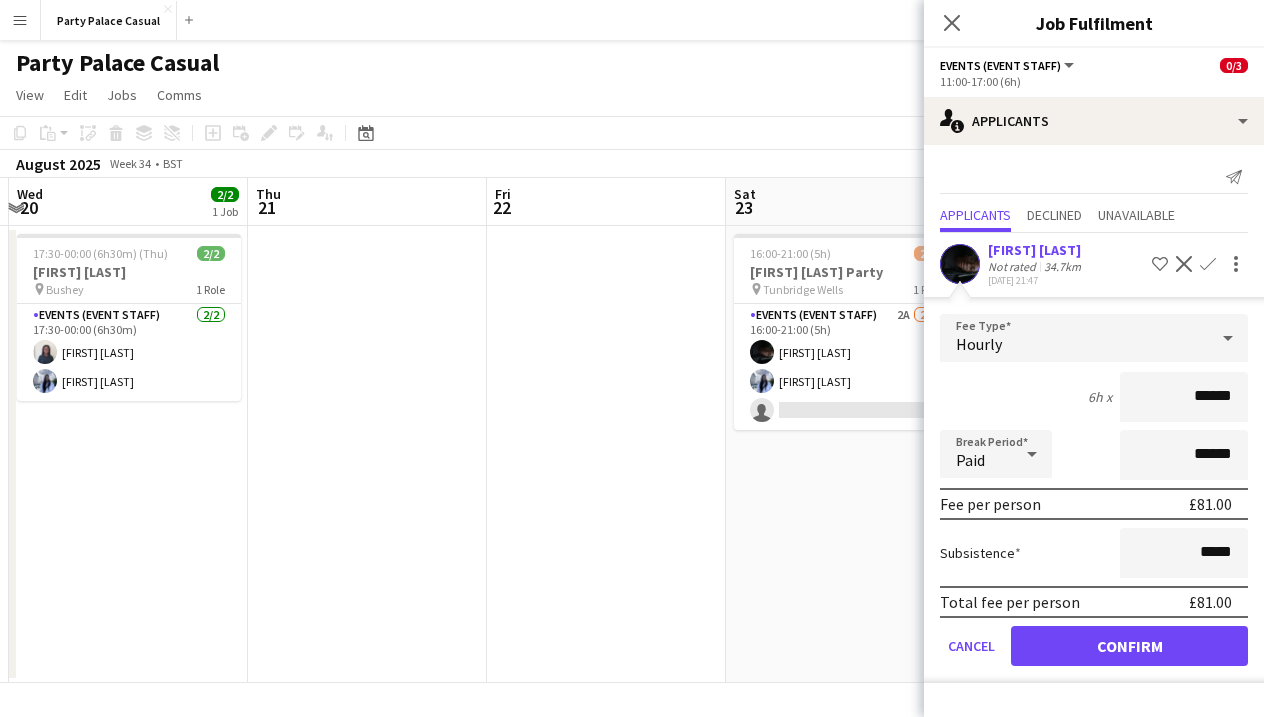 click on "Confirm" 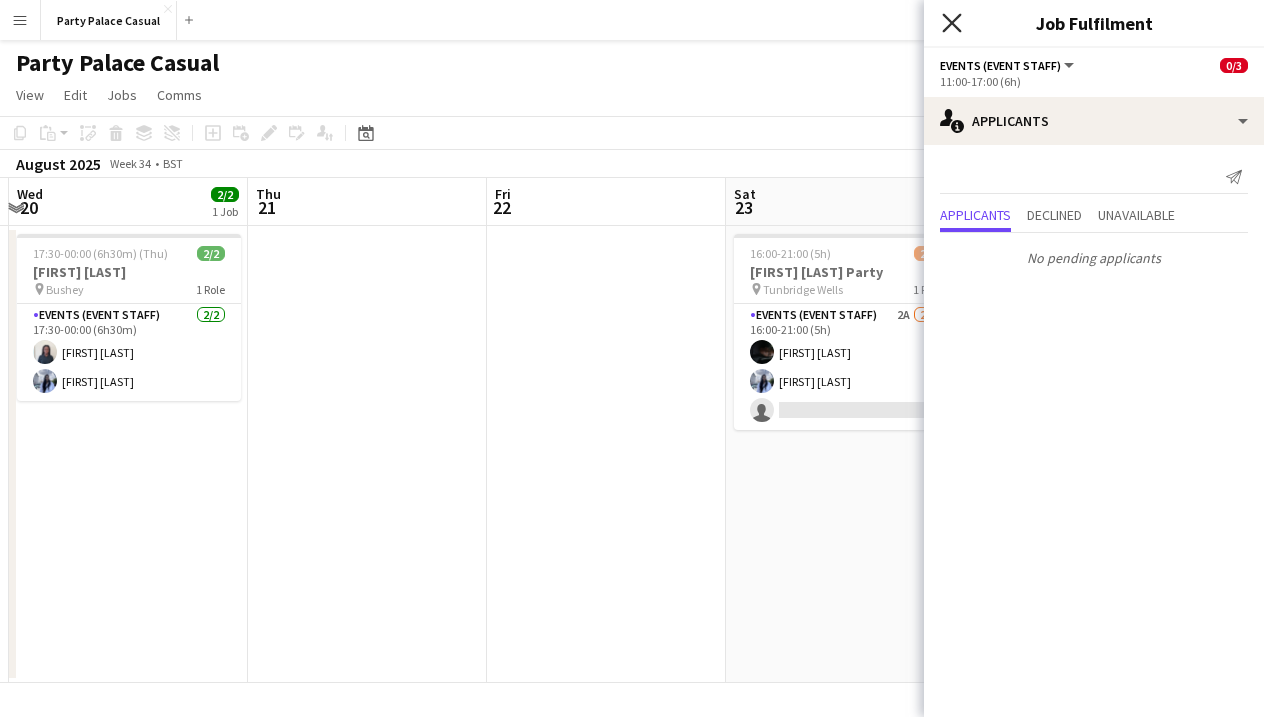 click 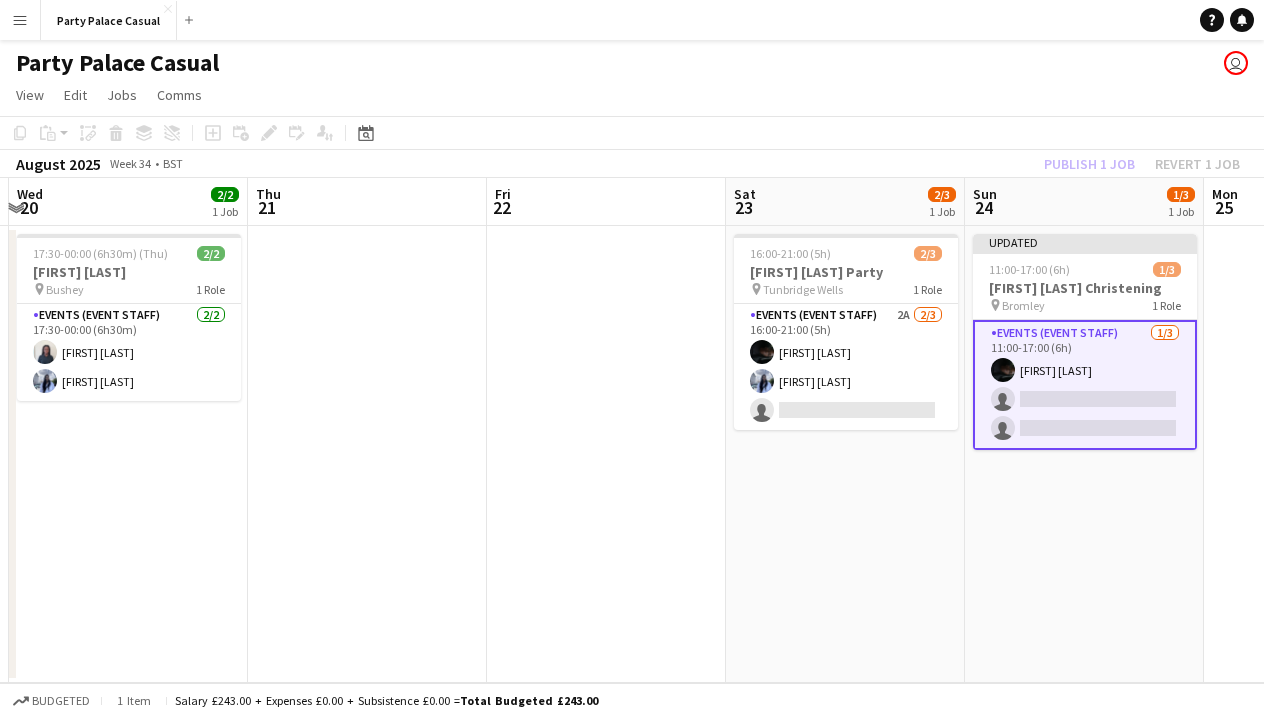 click on "Updated   11:00-17:00 (6h)    1/3   [FIRST] [LAST]
pin
[CITY]   1 Role   Events (Event Staff)   1/3   11:00-17:00 (6h)
[FIRST] [LAST]
single-neutral-actions
single-neutral-actions" at bounding box center (1084, 454) 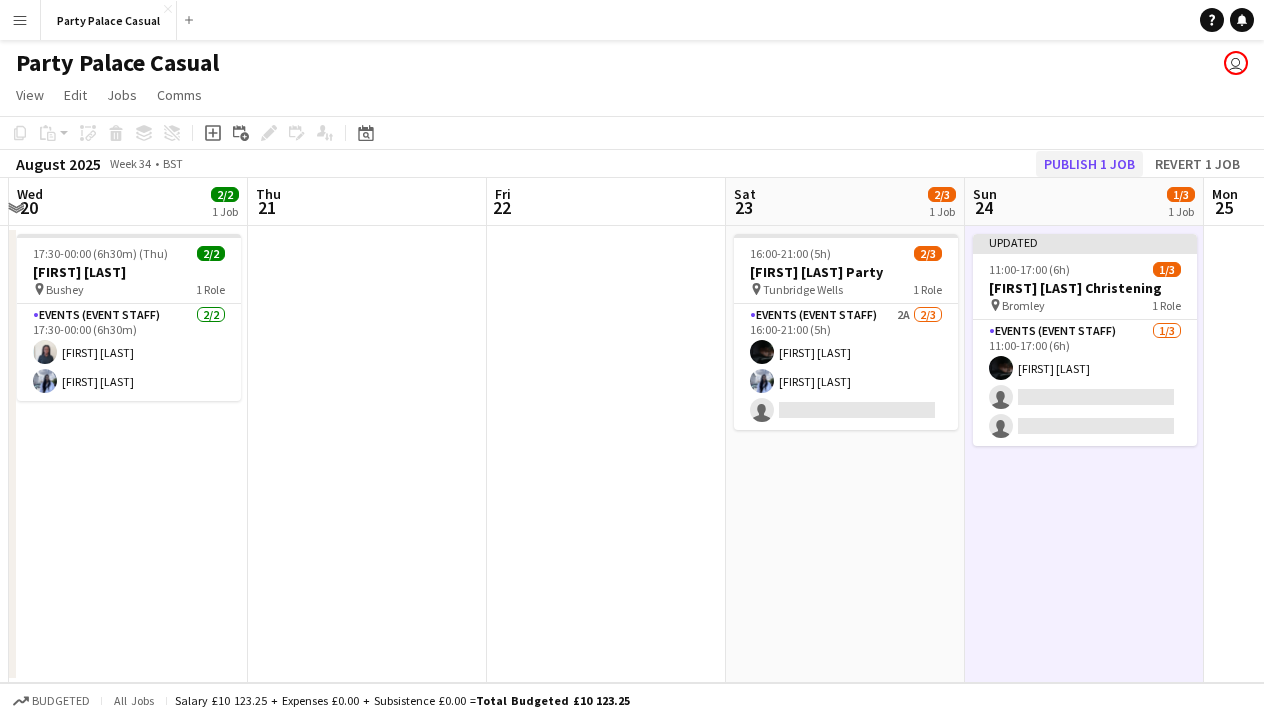 click on "Publish 1 job" 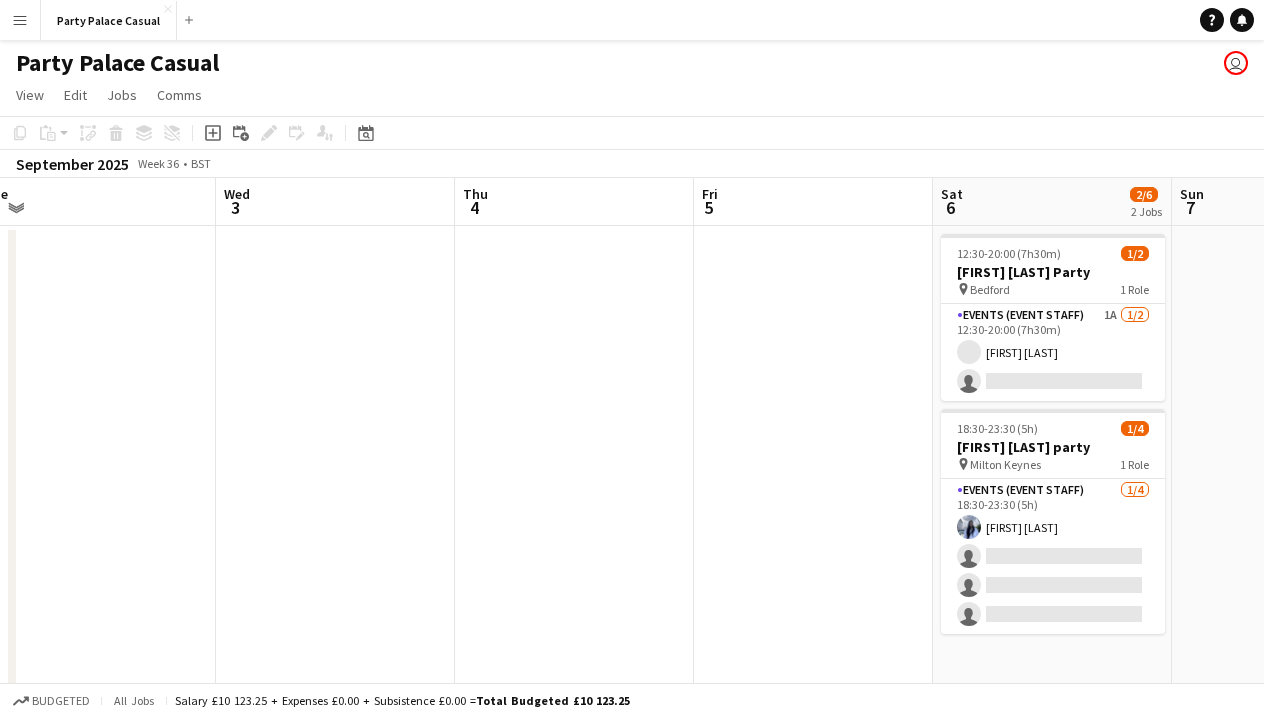 scroll, scrollTop: 0, scrollLeft: 507, axis: horizontal 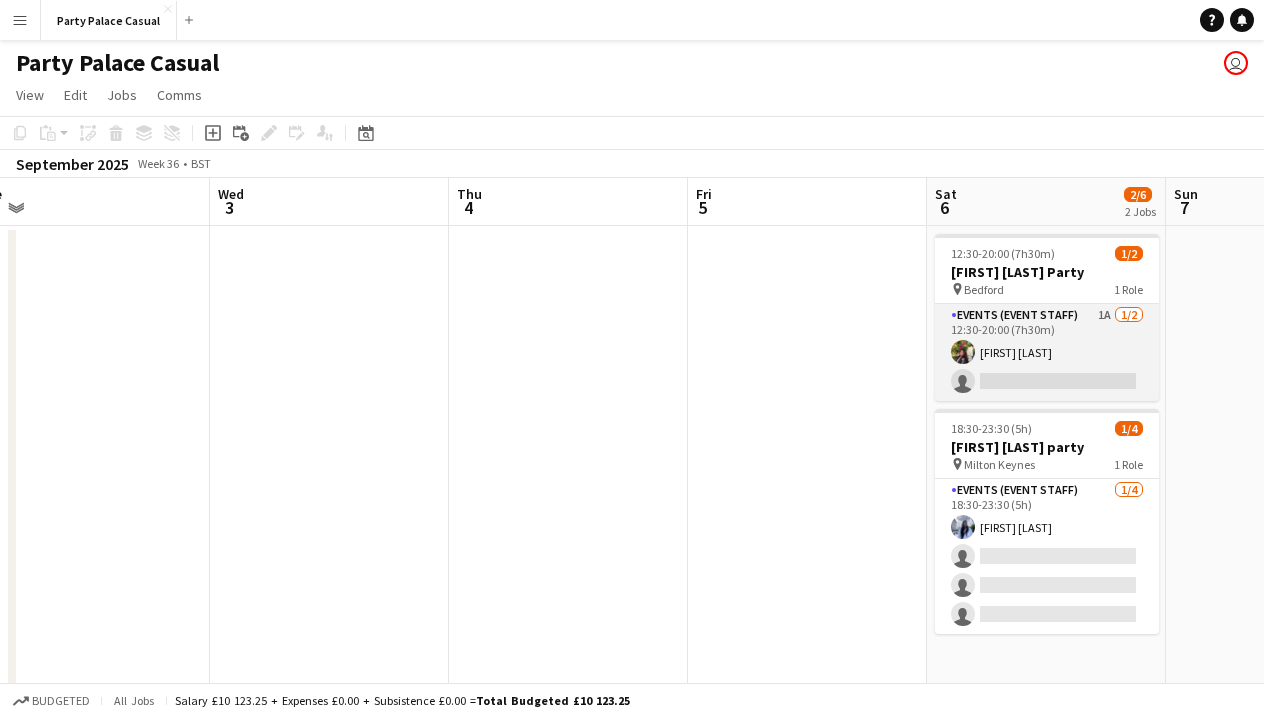 click on "Events (Event Staff)   1A   1/2   12:30-20:00 (7h30m)
[FIRST] [LAST]
single-neutral-actions" at bounding box center [1047, 352] 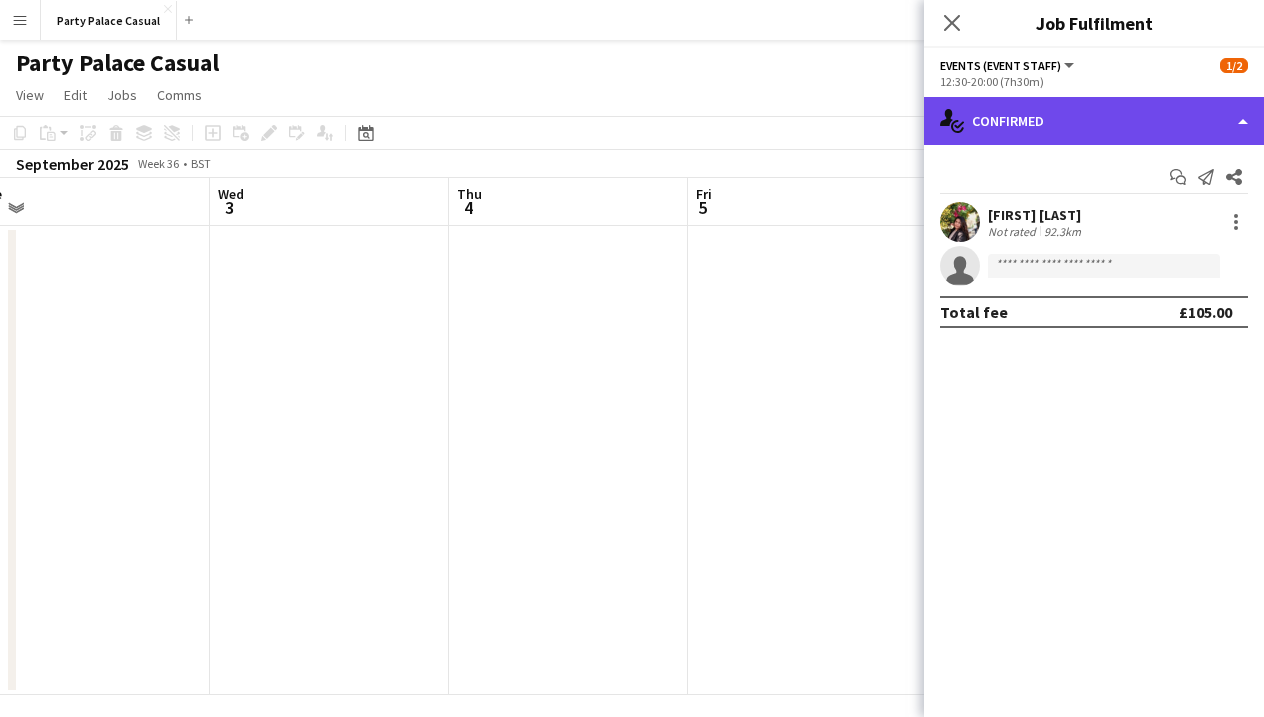 click on "single-neutral-actions-check-2
Confirmed" 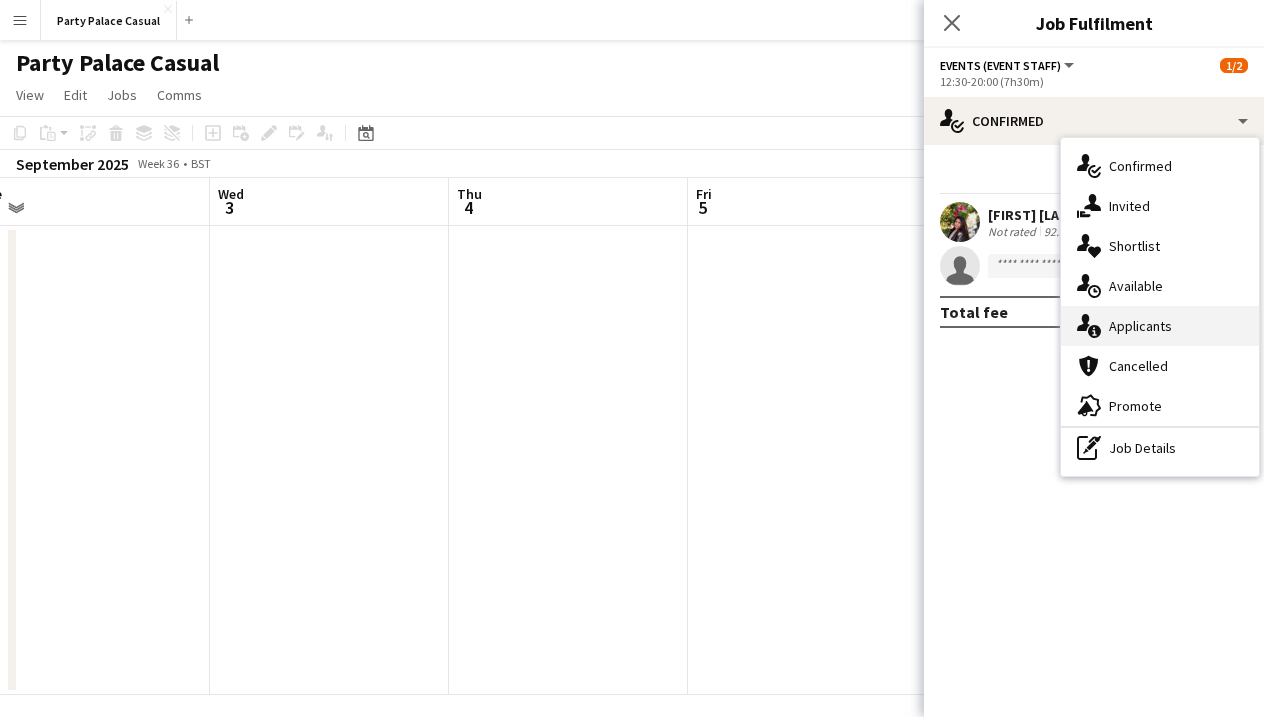click on "single-neutral-actions-information
Applicants" at bounding box center [1160, 326] 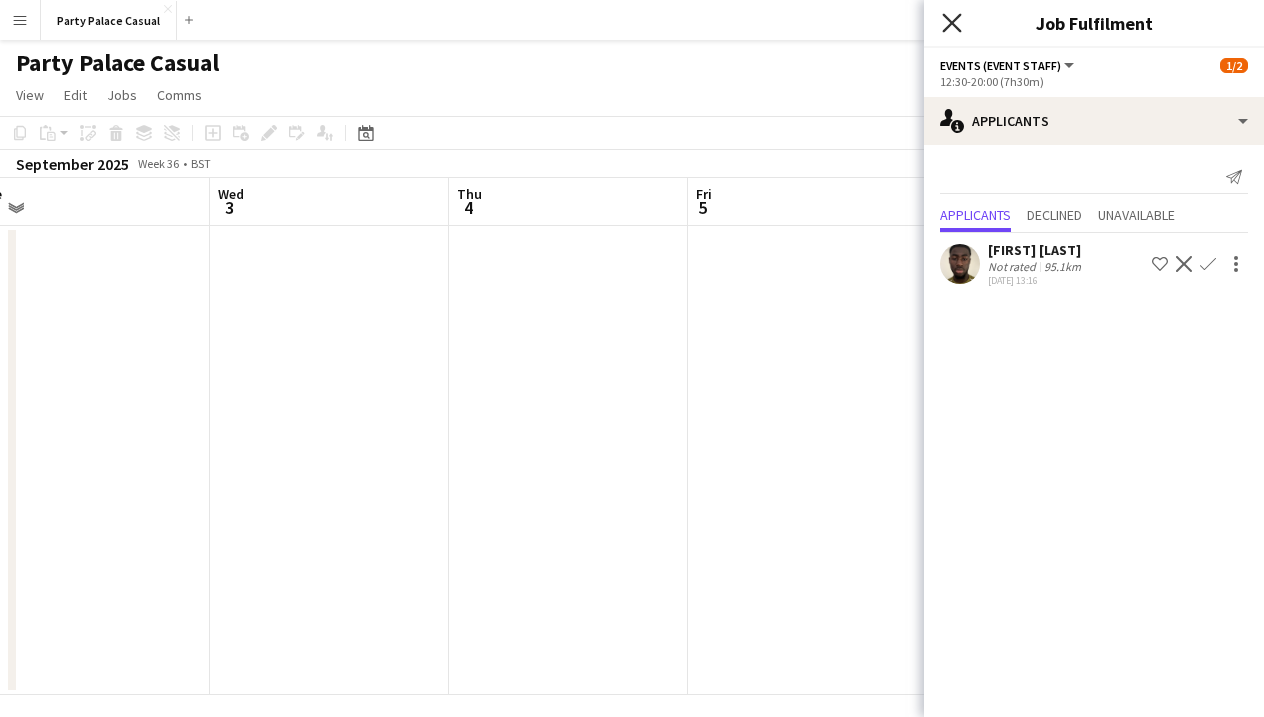 click on "Close pop-in" 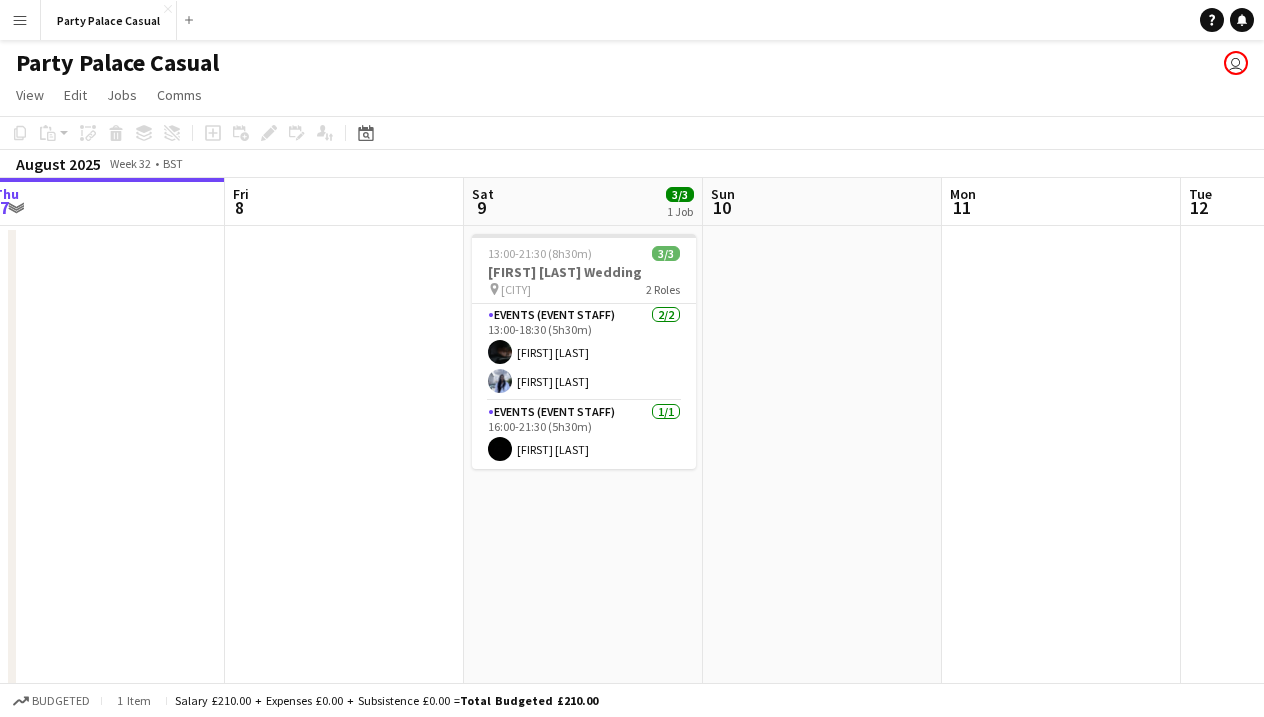 scroll, scrollTop: 0, scrollLeft: 758, axis: horizontal 